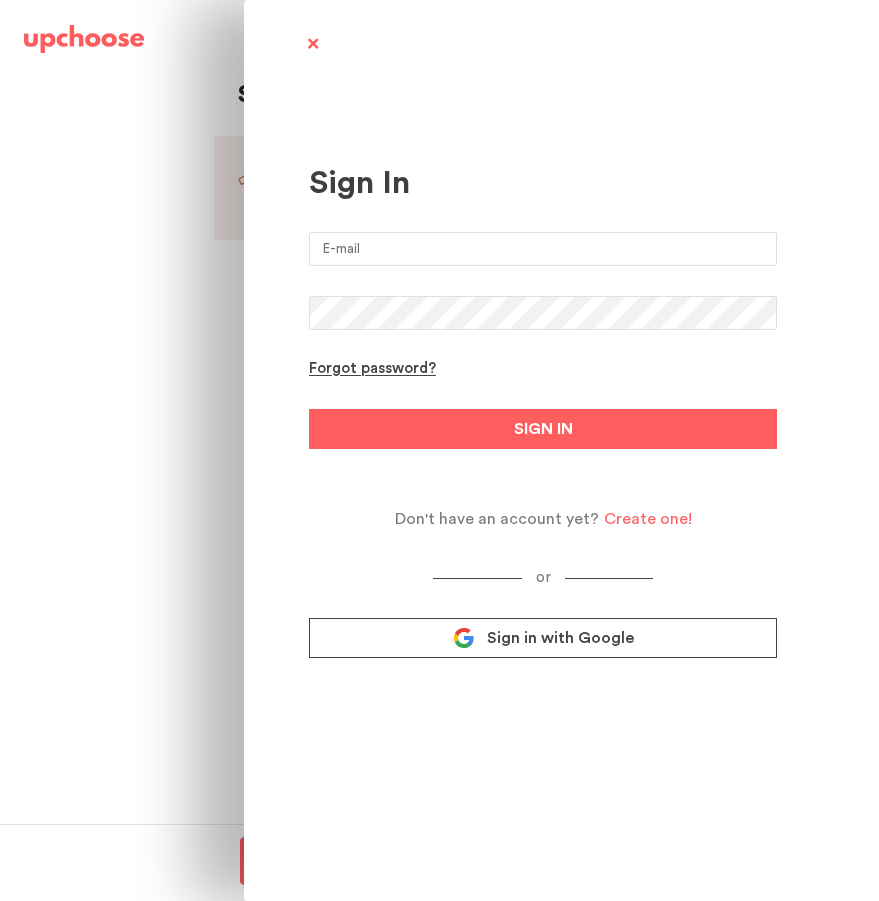 scroll, scrollTop: 0, scrollLeft: 0, axis: both 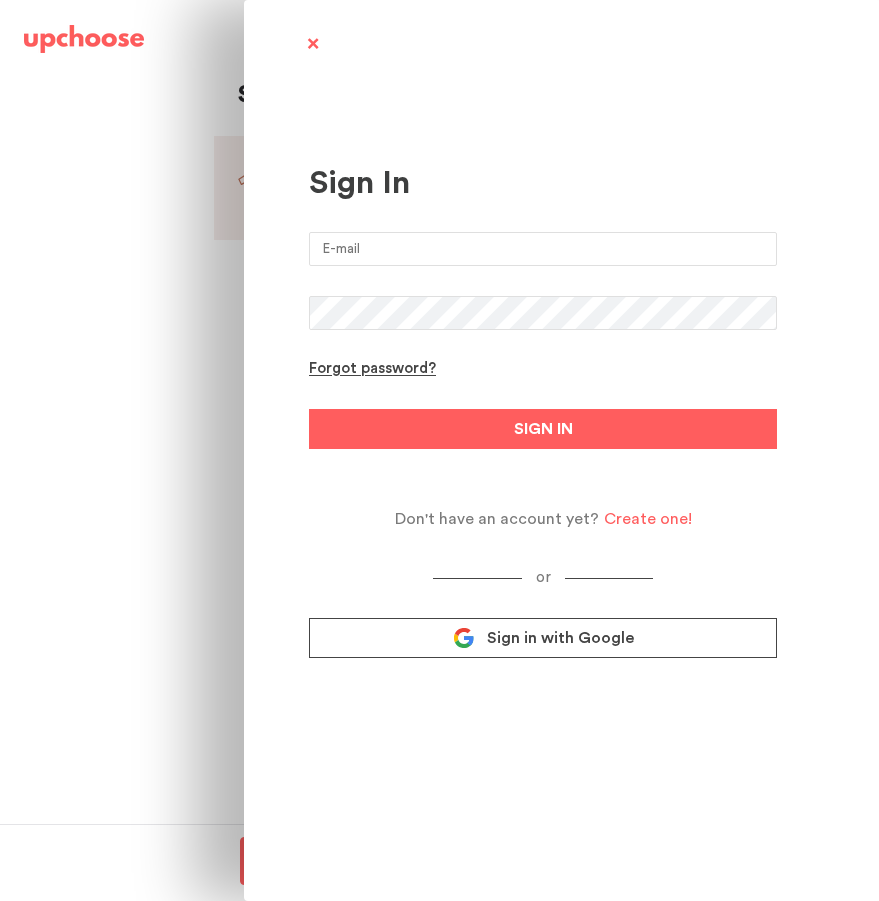click on "Sign in with Google" at bounding box center (543, 638) 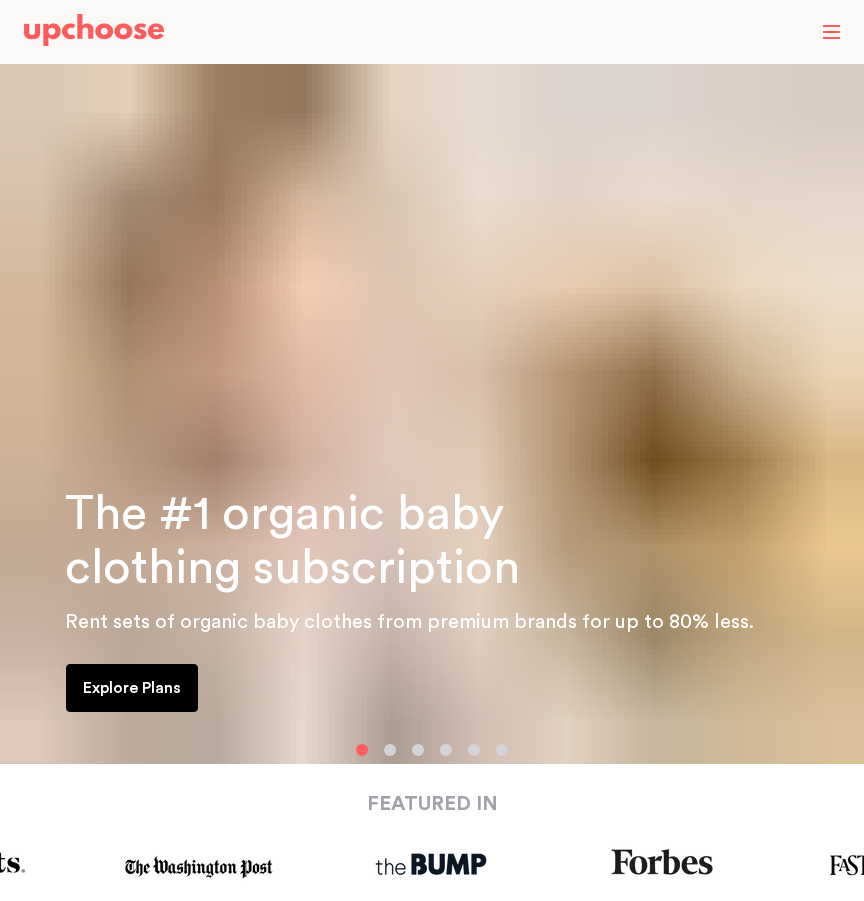 scroll, scrollTop: 0, scrollLeft: 0, axis: both 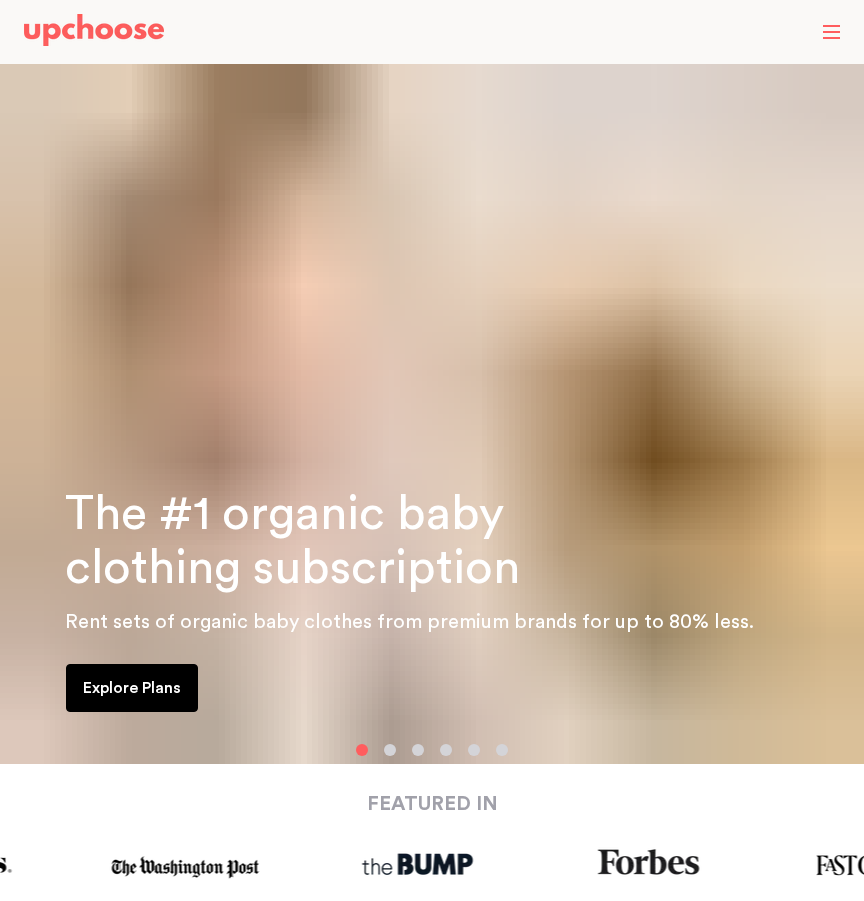 click at bounding box center (831, 32) 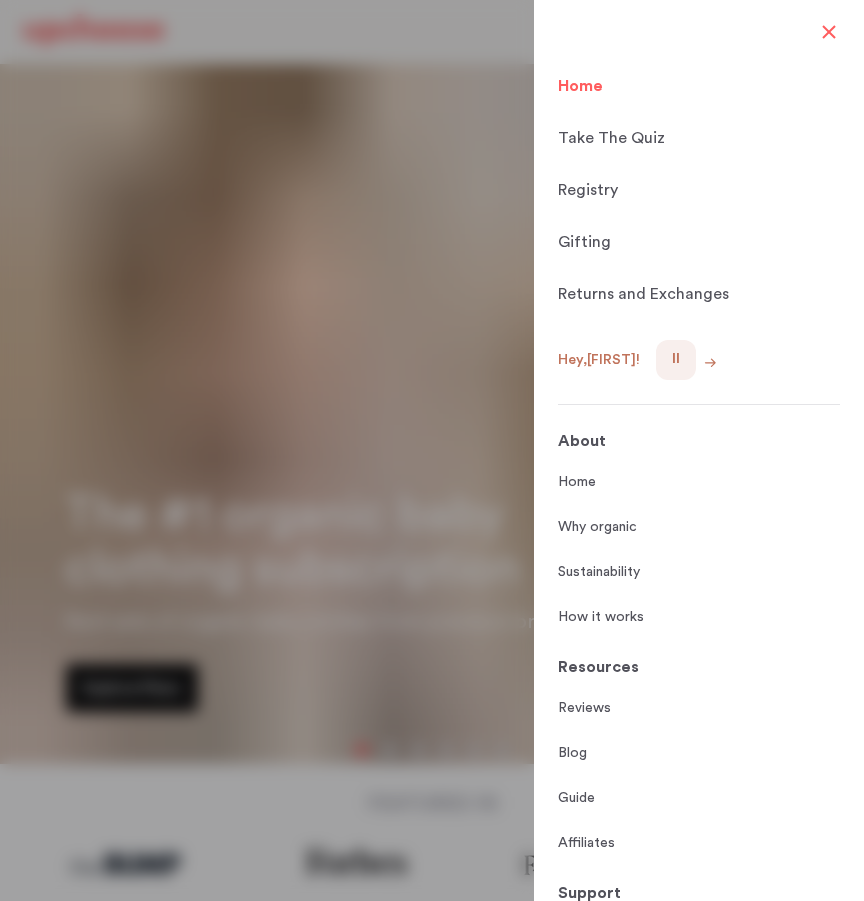 click on "Hey,  Lara !" at bounding box center (607, 360) 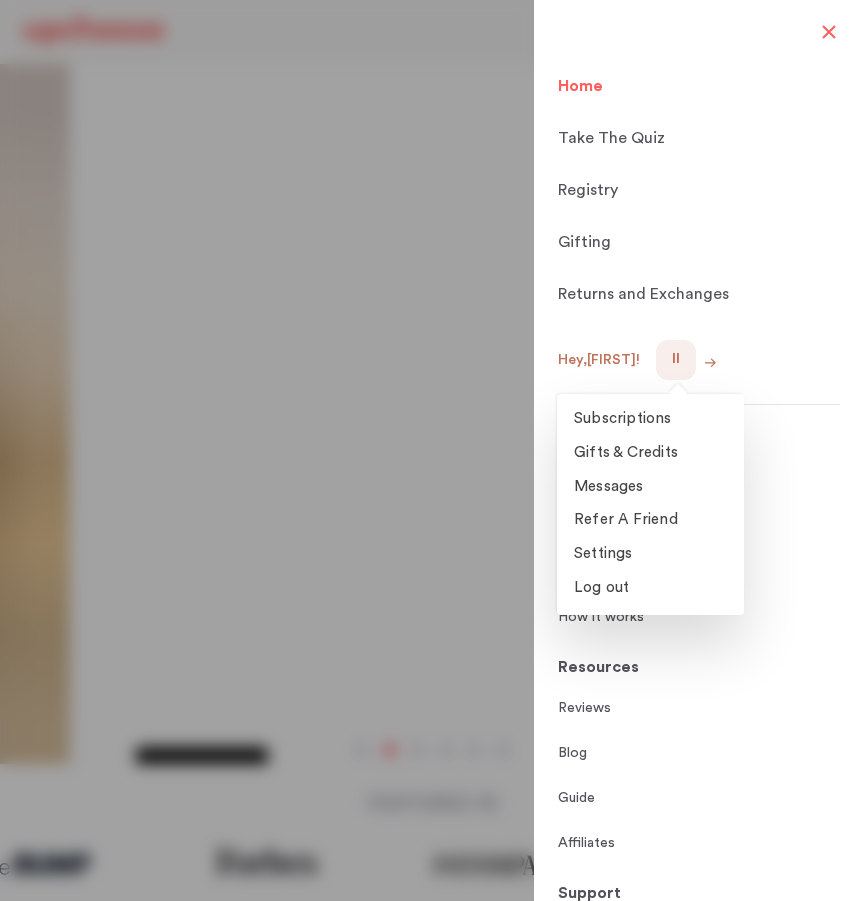 click on "Home" at bounding box center [580, 86] 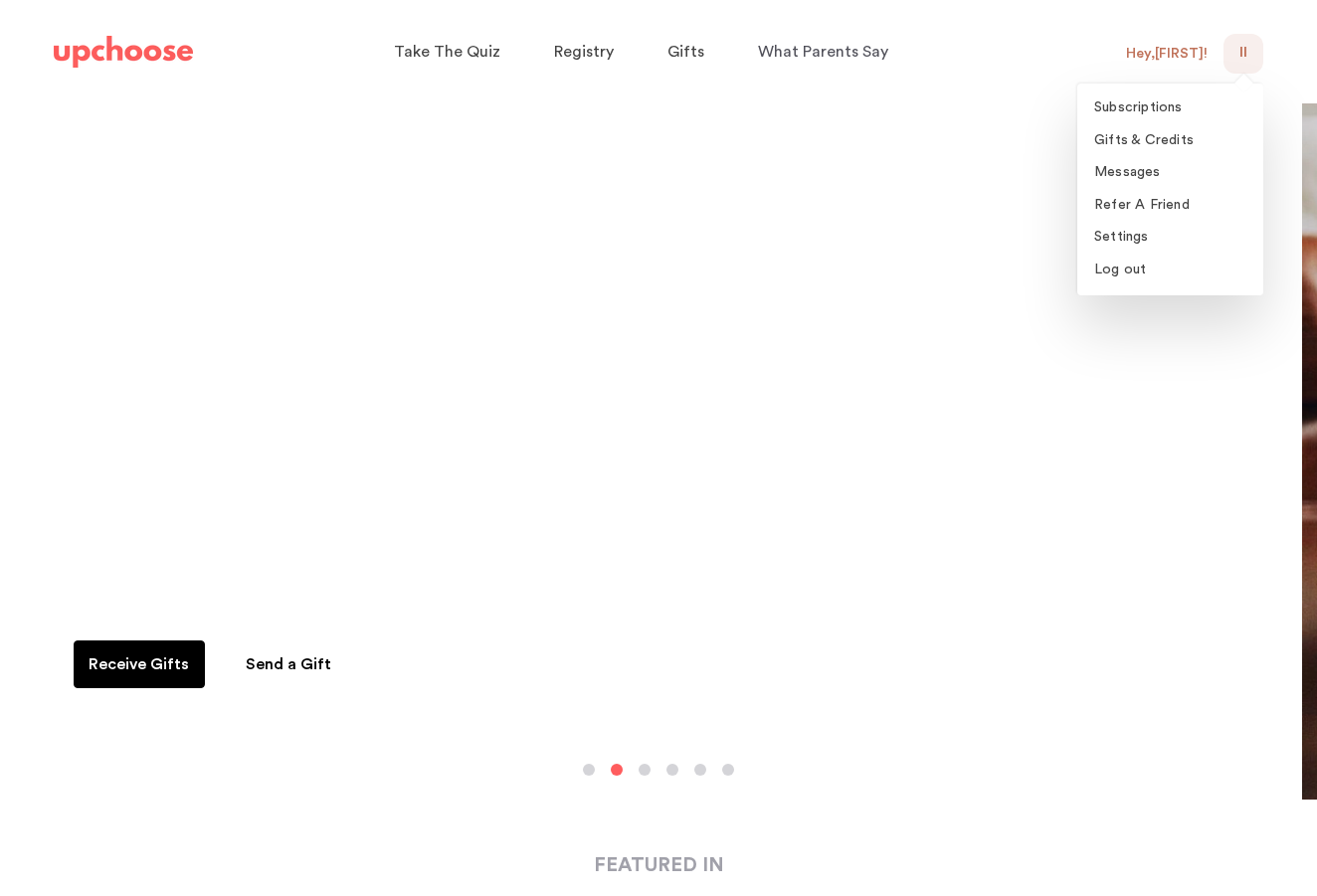 drag, startPoint x: 1018, startPoint y: 28, endPoint x: 1050, endPoint y: 25, distance: 32.14032 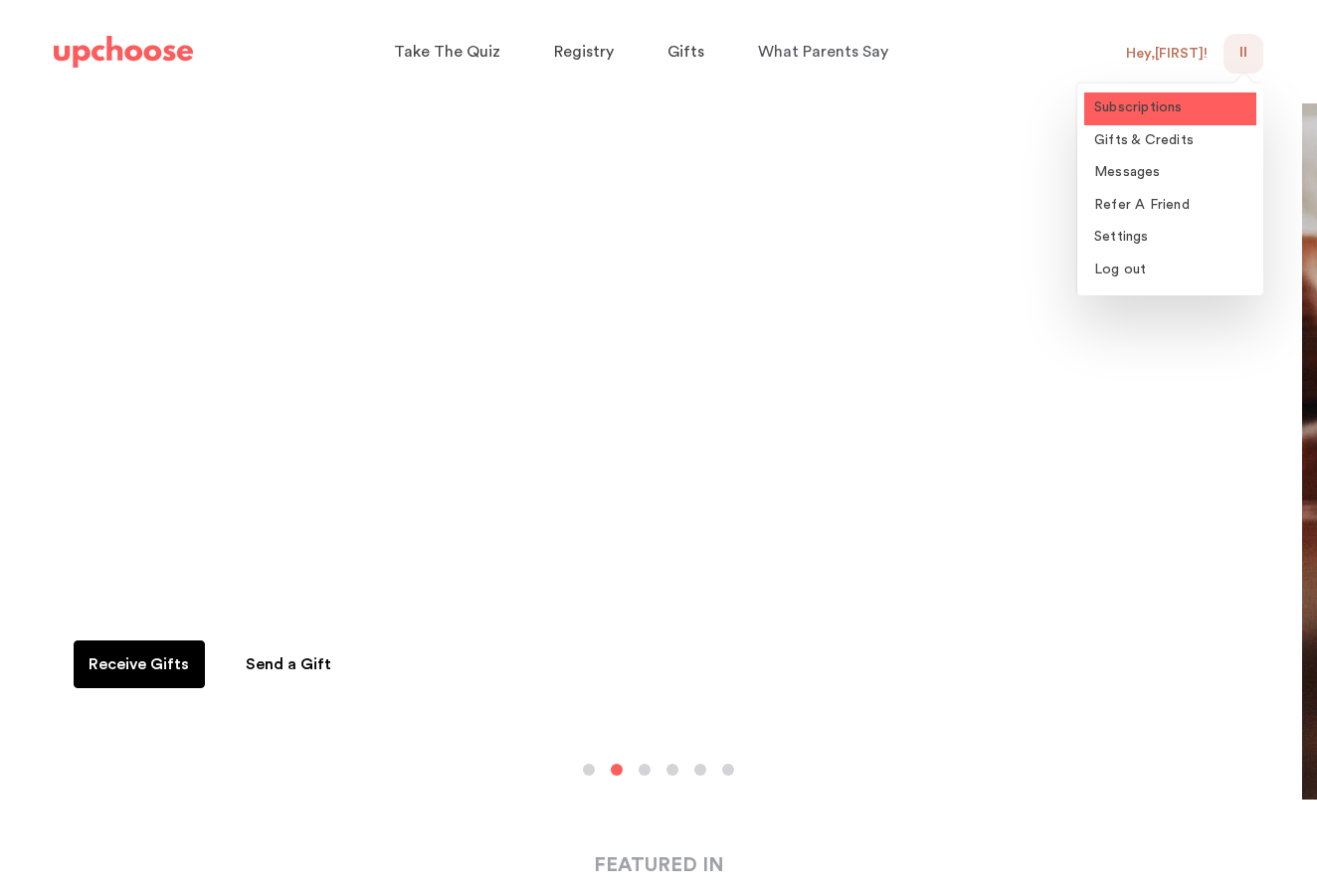 click on "Subscriptions" at bounding box center [1138, 107] 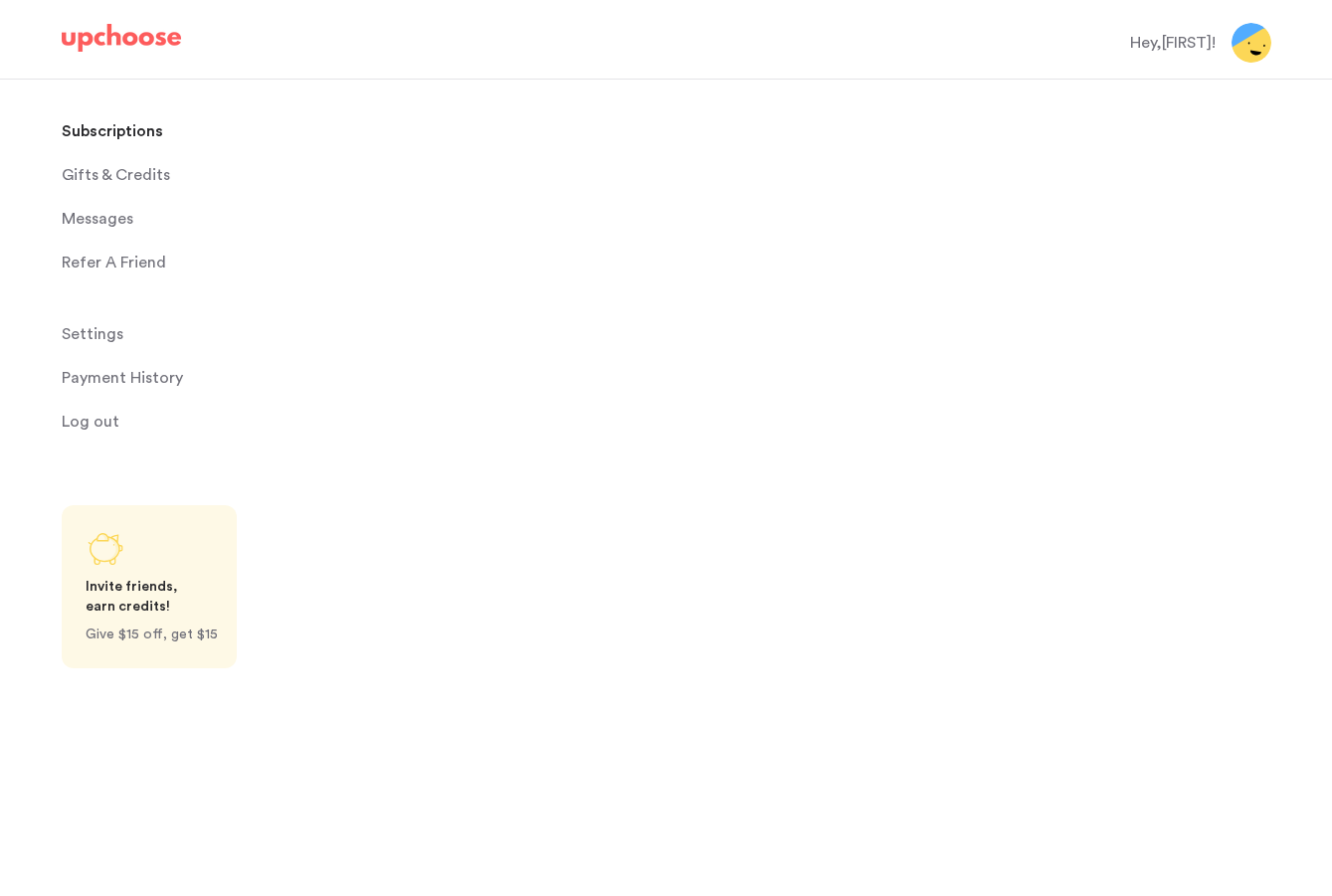 scroll, scrollTop: 0, scrollLeft: 0, axis: both 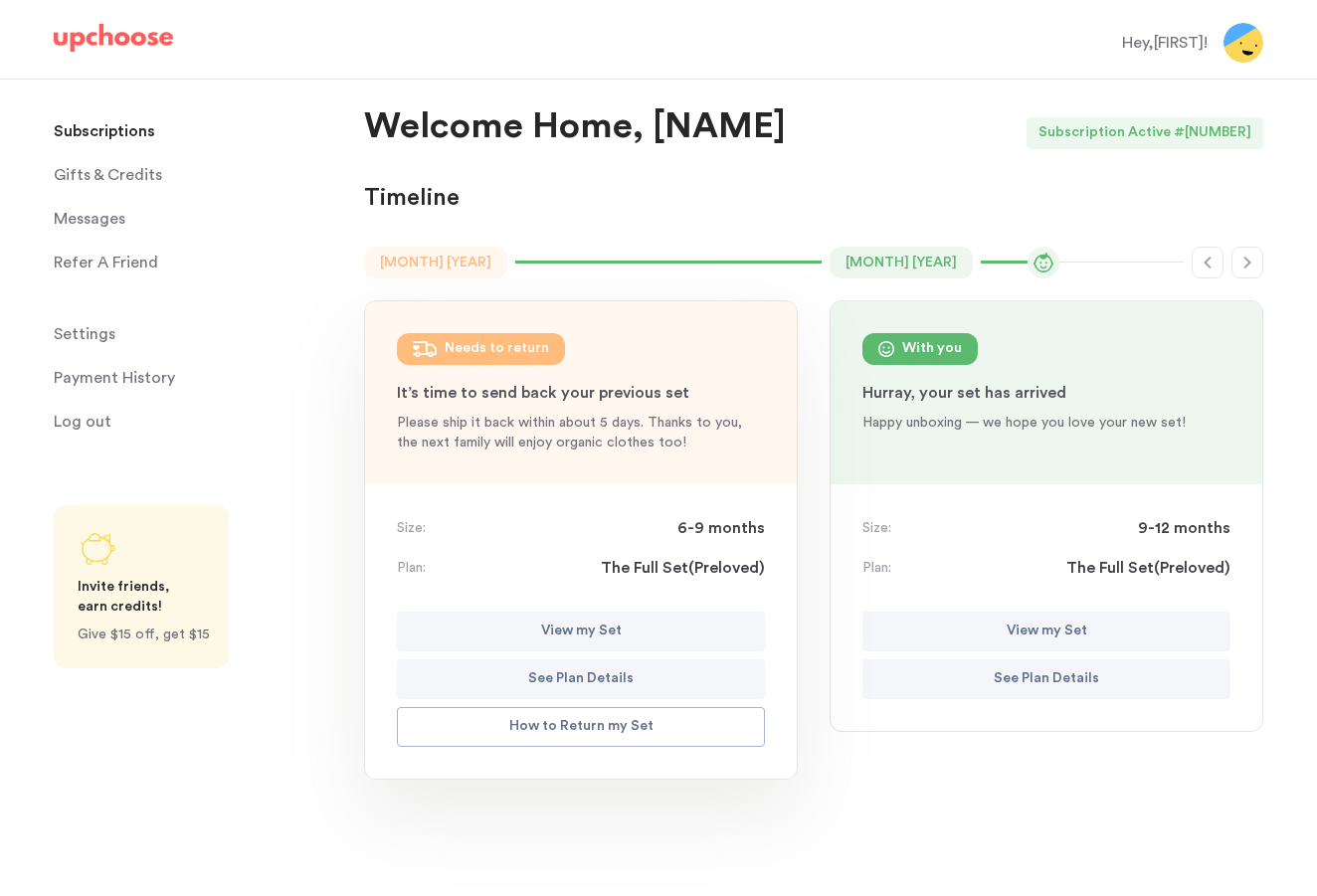 click on "View my Set" at bounding box center [1046, 631] 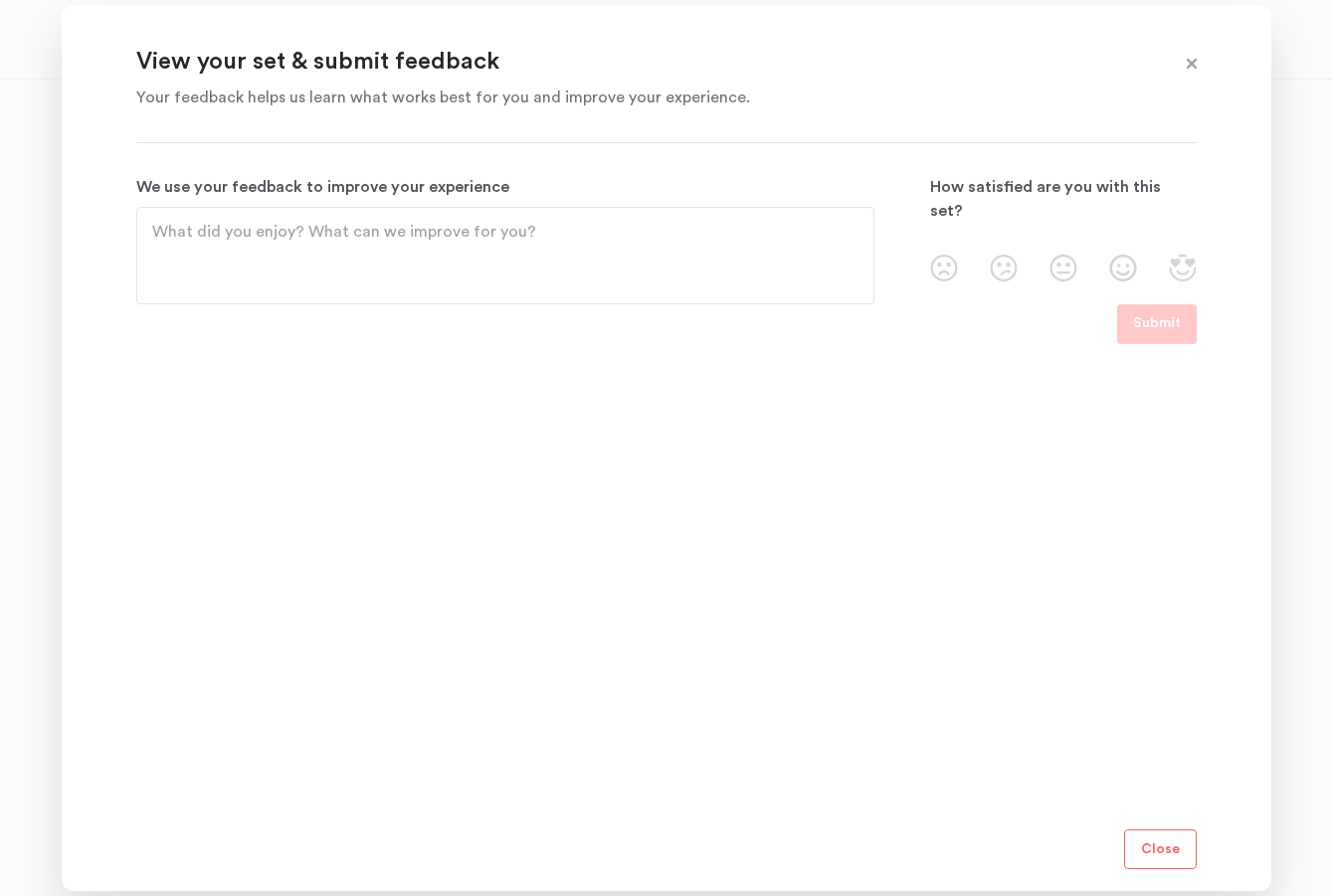 click at bounding box center [1192, 65] 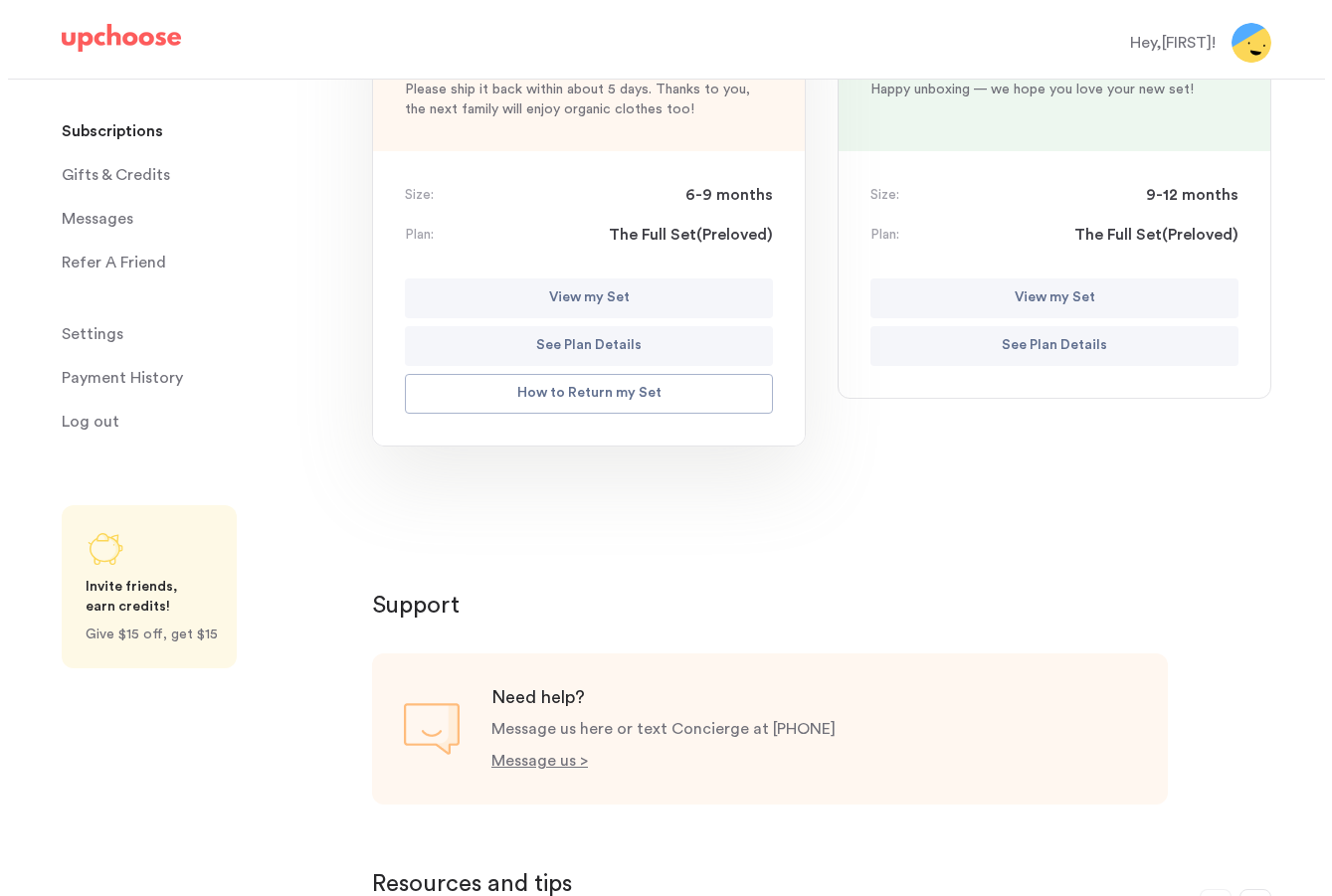 scroll, scrollTop: 343, scrollLeft: 0, axis: vertical 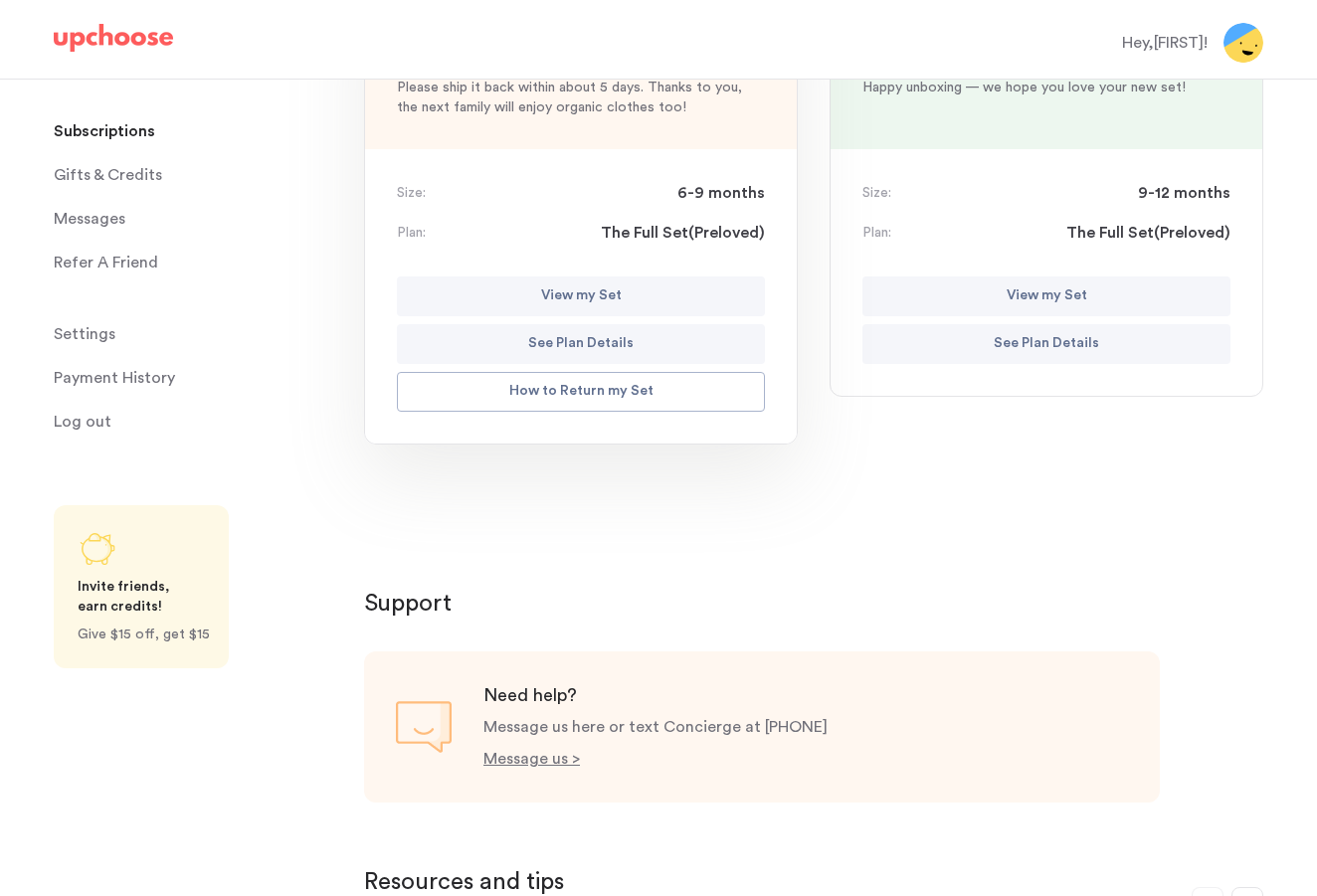 click on "See Plan Details" at bounding box center [1046, 344] 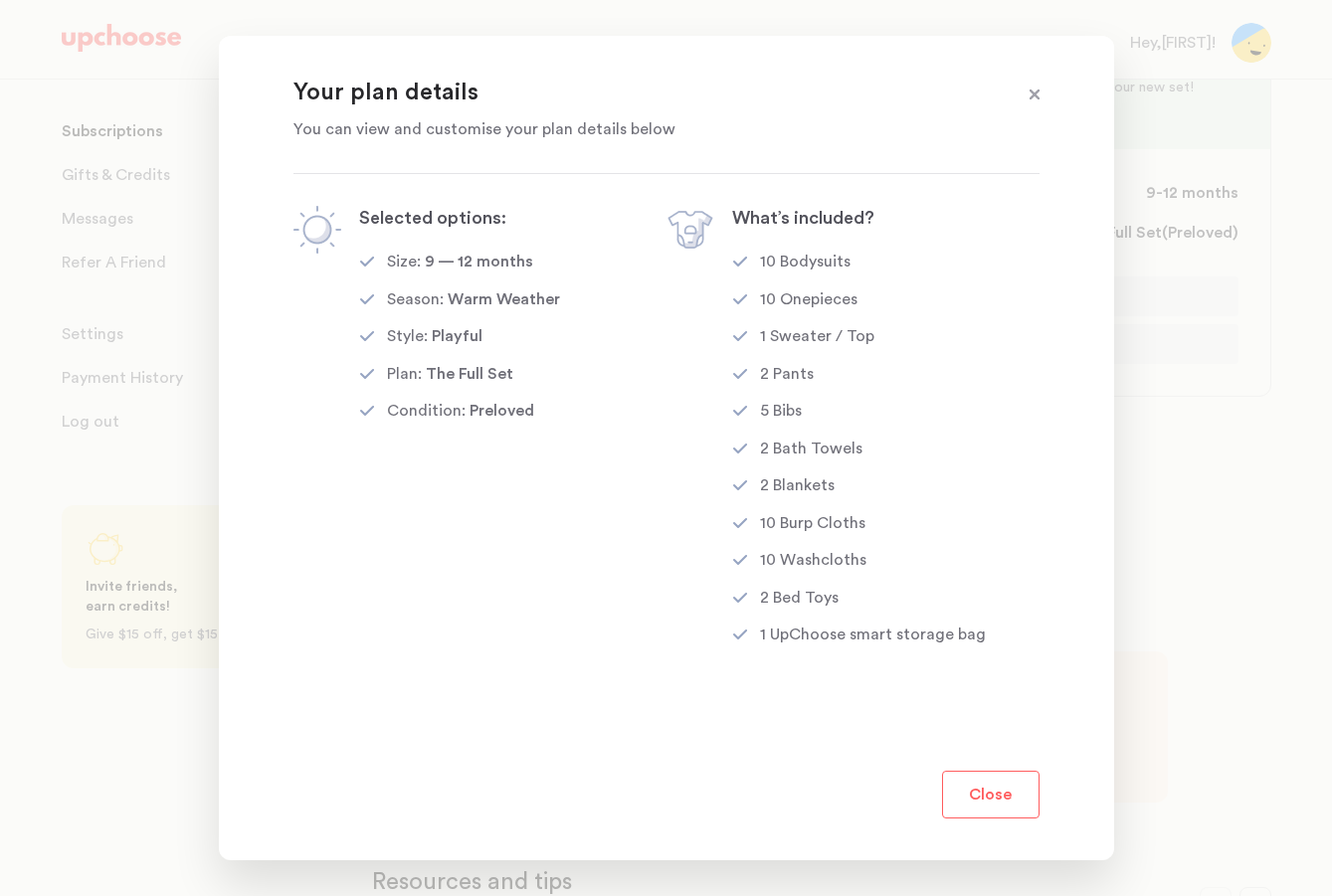 click at bounding box center [1035, 95] 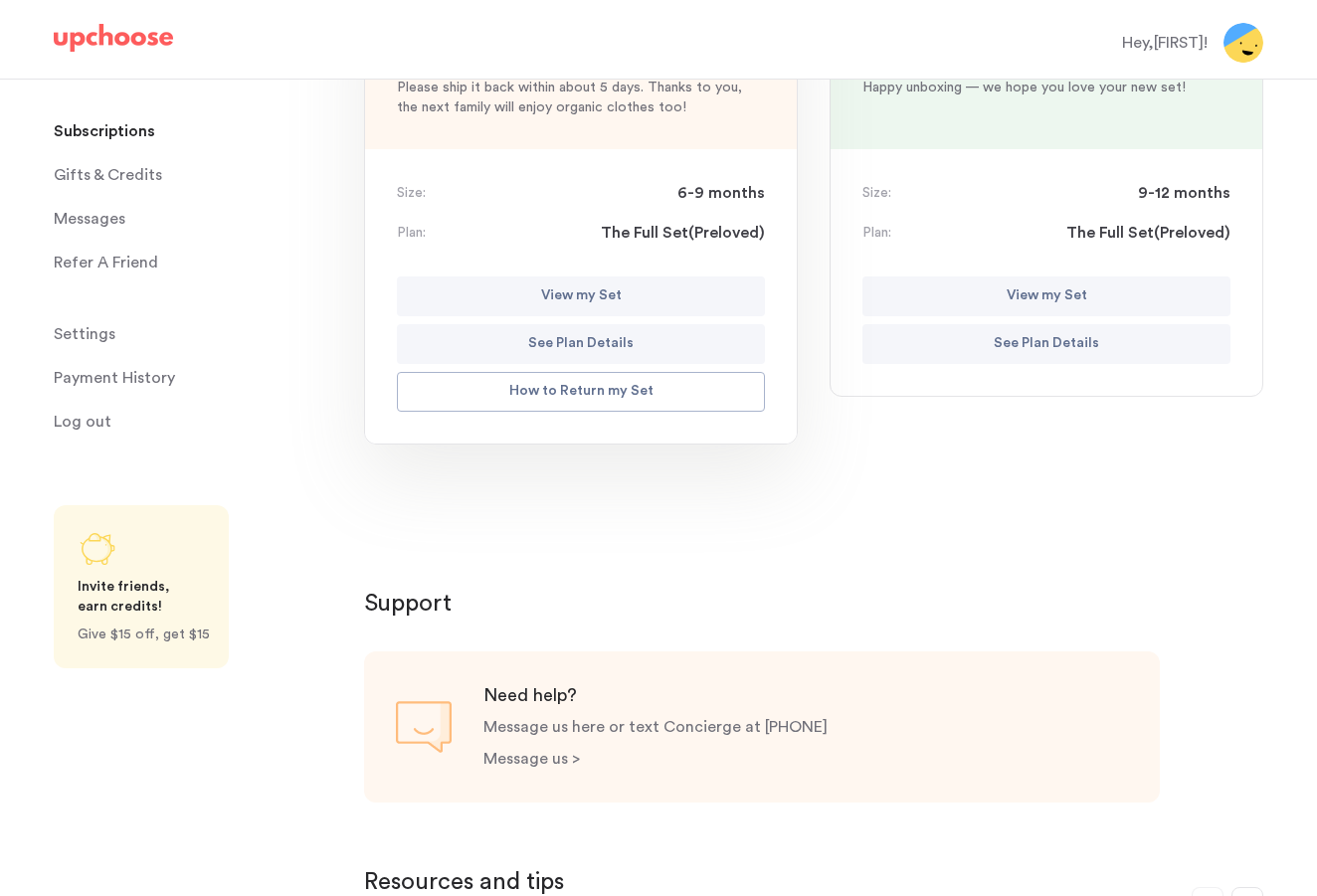 click on "Message us >" at bounding box center [531, 759] 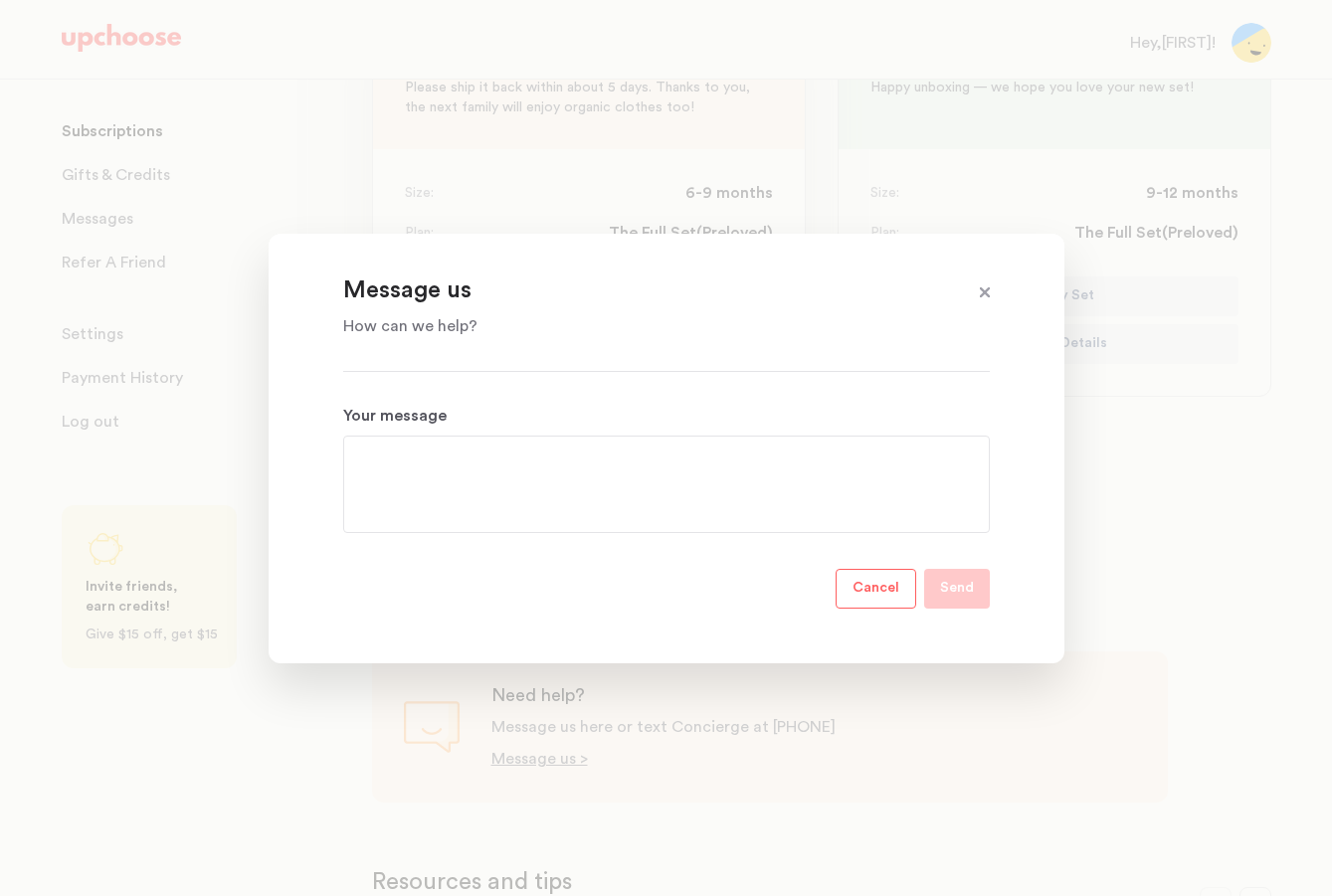 click on "Your message" at bounding box center (666, 484) 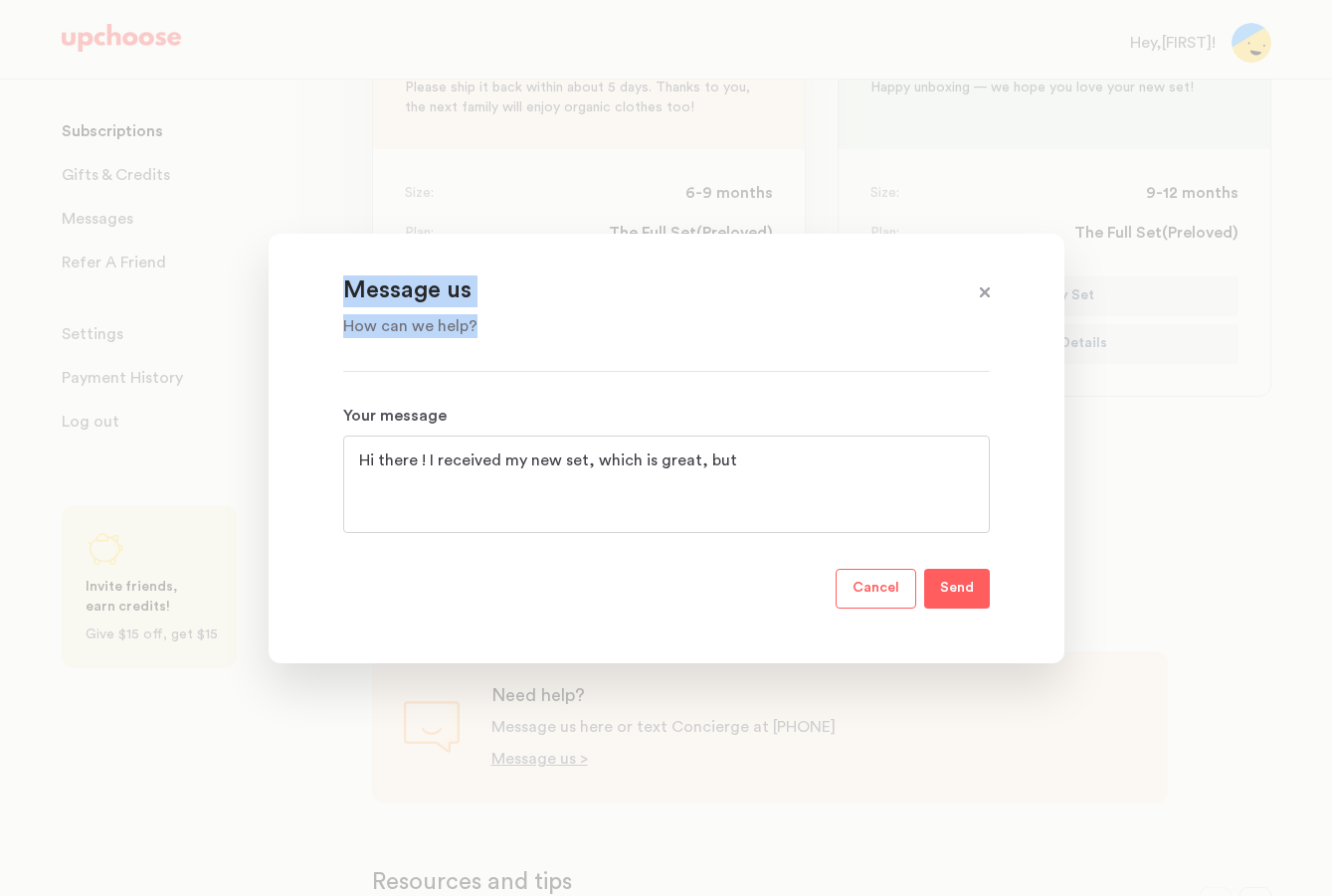 drag, startPoint x: 877, startPoint y: 261, endPoint x: 876, endPoint y: 318, distance: 57.00877 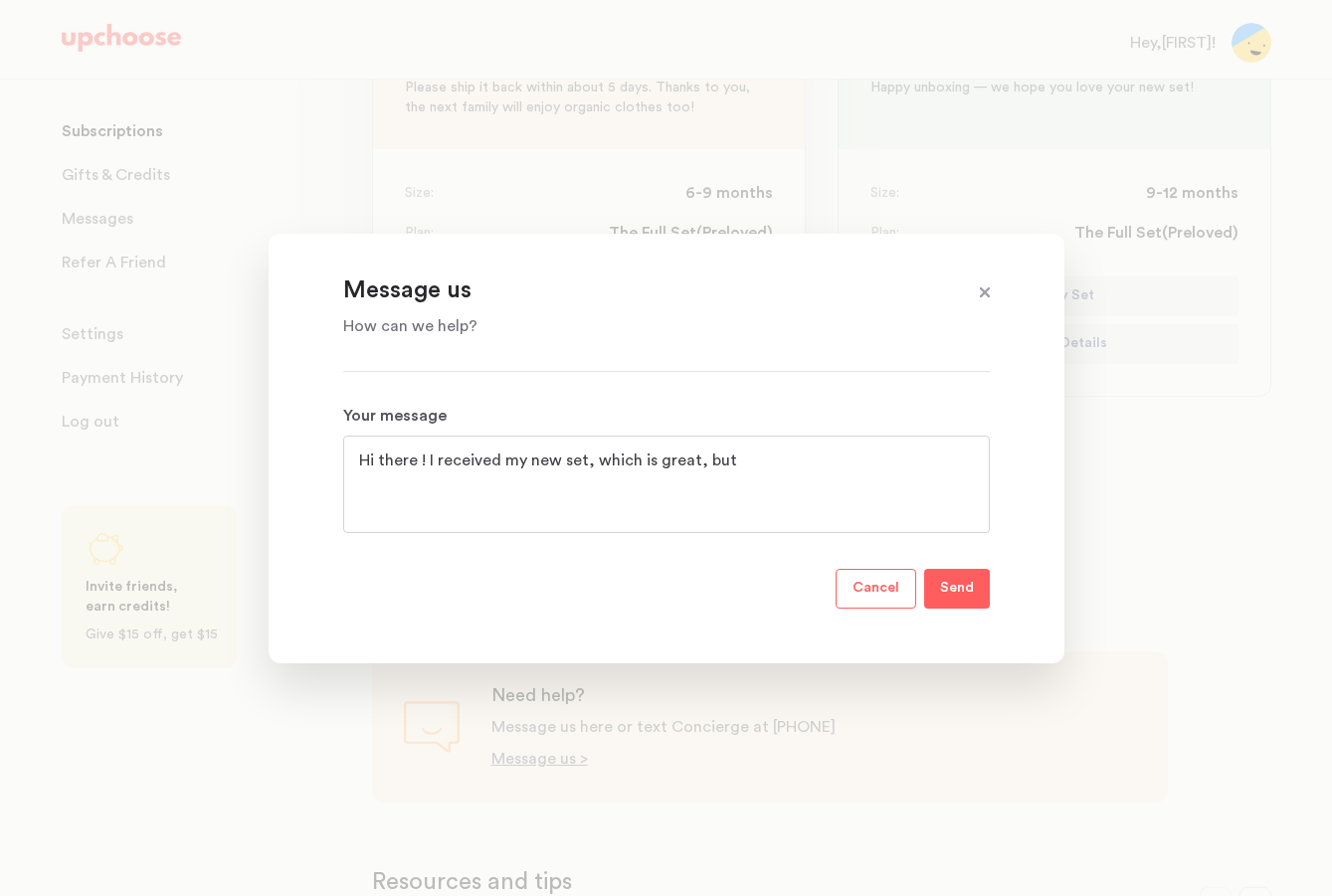 click on "Hi there ! I received my new set, which is great, but" at bounding box center (666, 484) 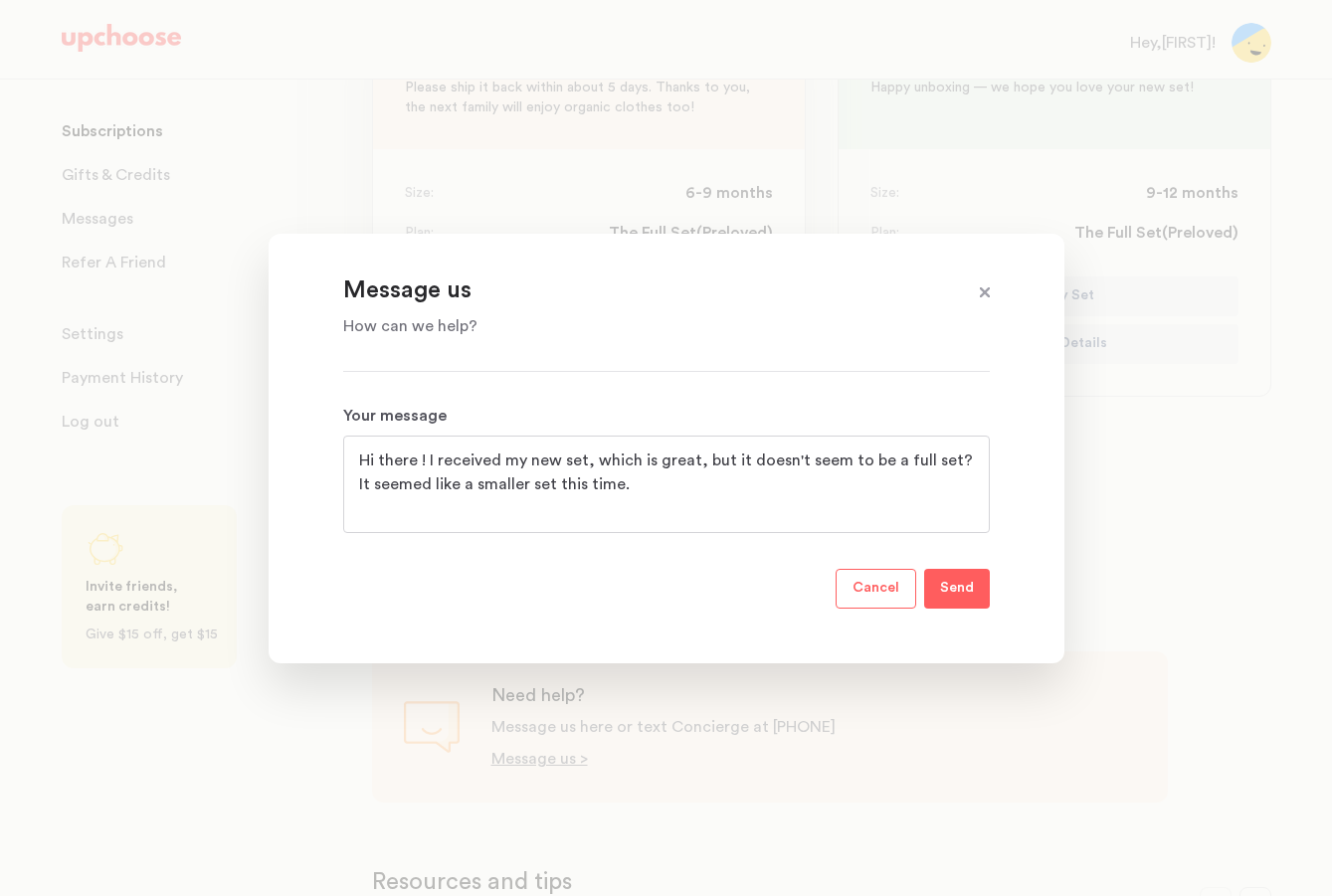 click on "Hi there ! I received my new set, which is great, but it doesn't seem to be a full set? It seemed like a smaller set this time." at bounding box center [666, 484] 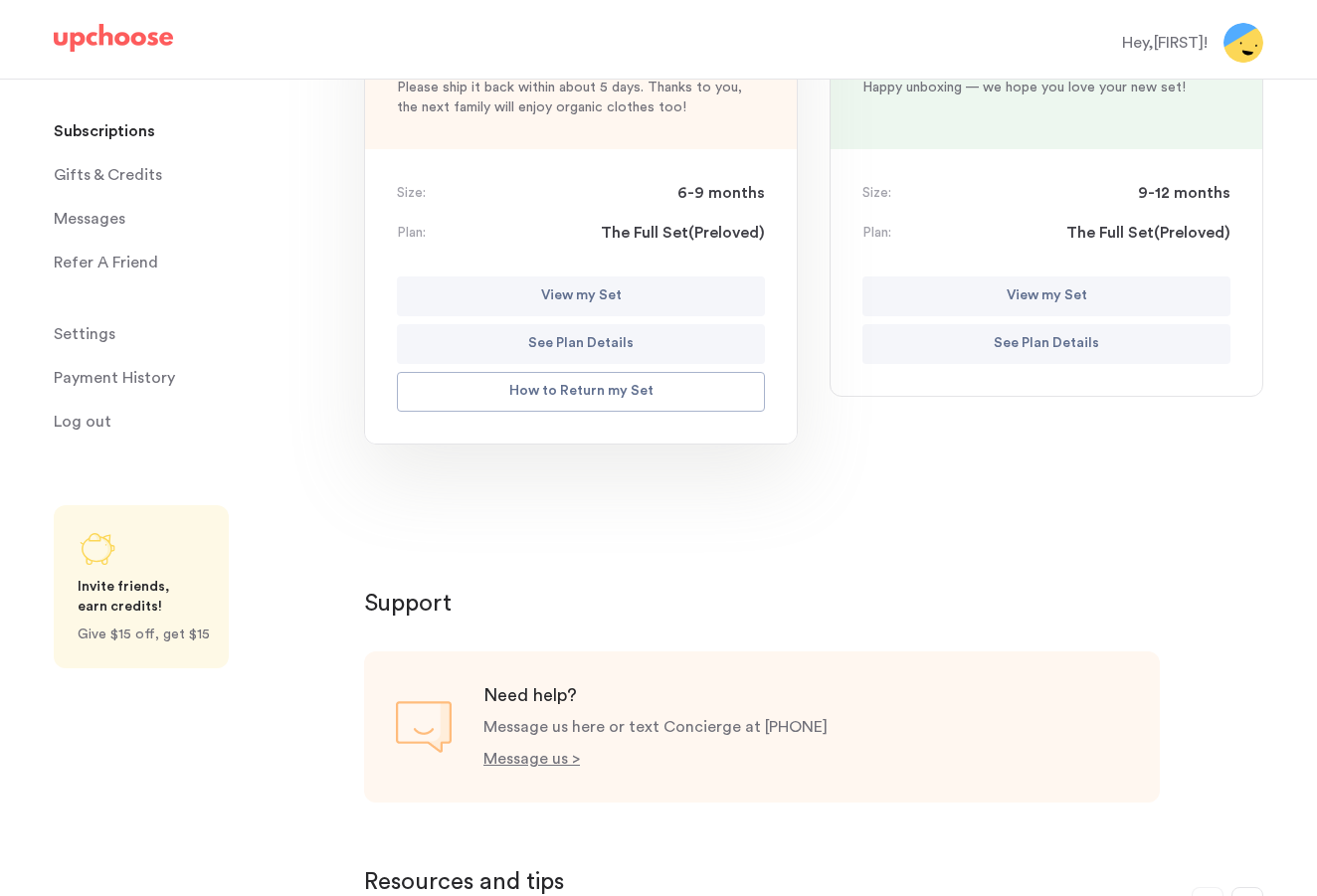 click on "See Plan Details" at bounding box center [1046, 344] 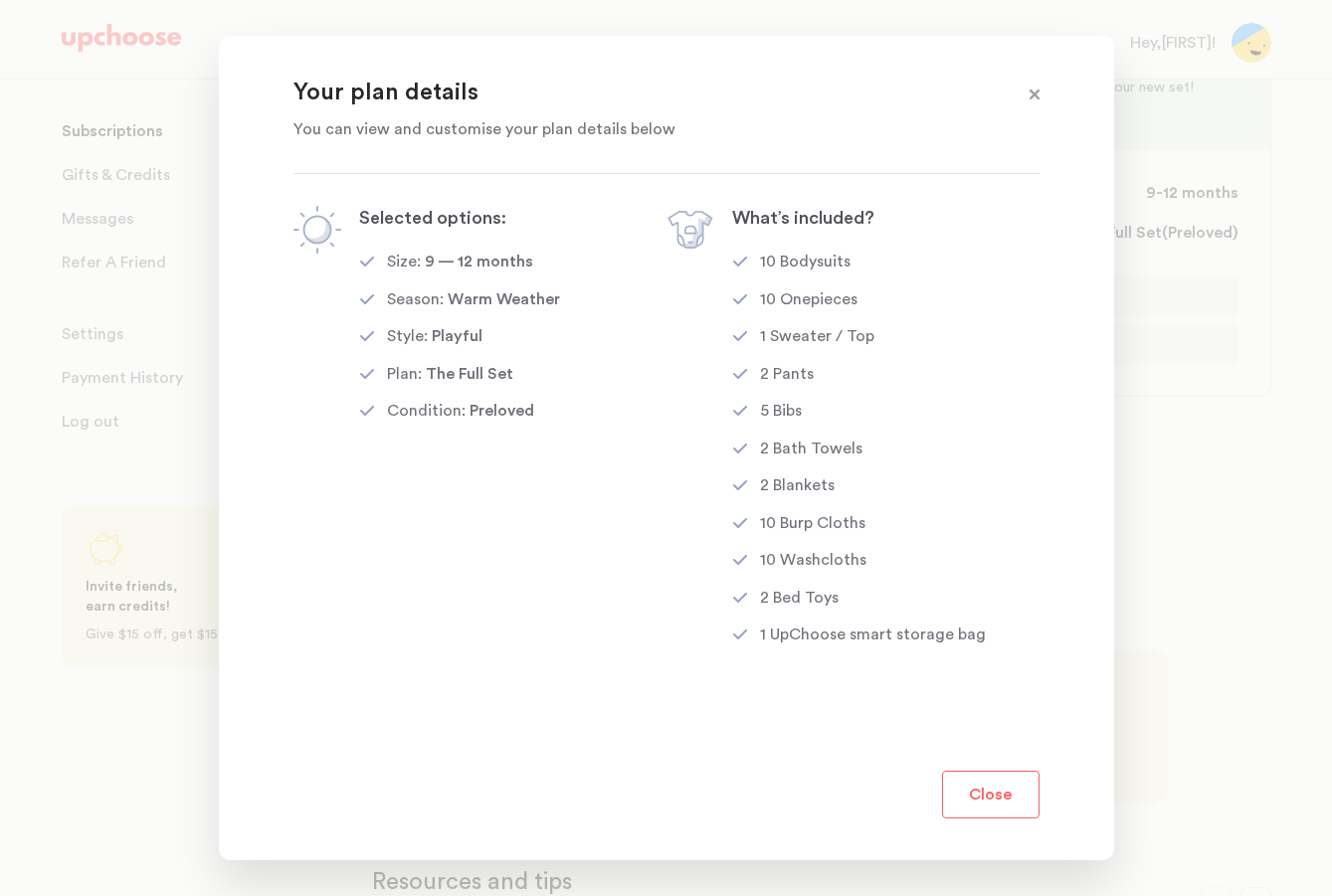 drag, startPoint x: 1035, startPoint y: 92, endPoint x: 1014, endPoint y: 103, distance: 23.70654 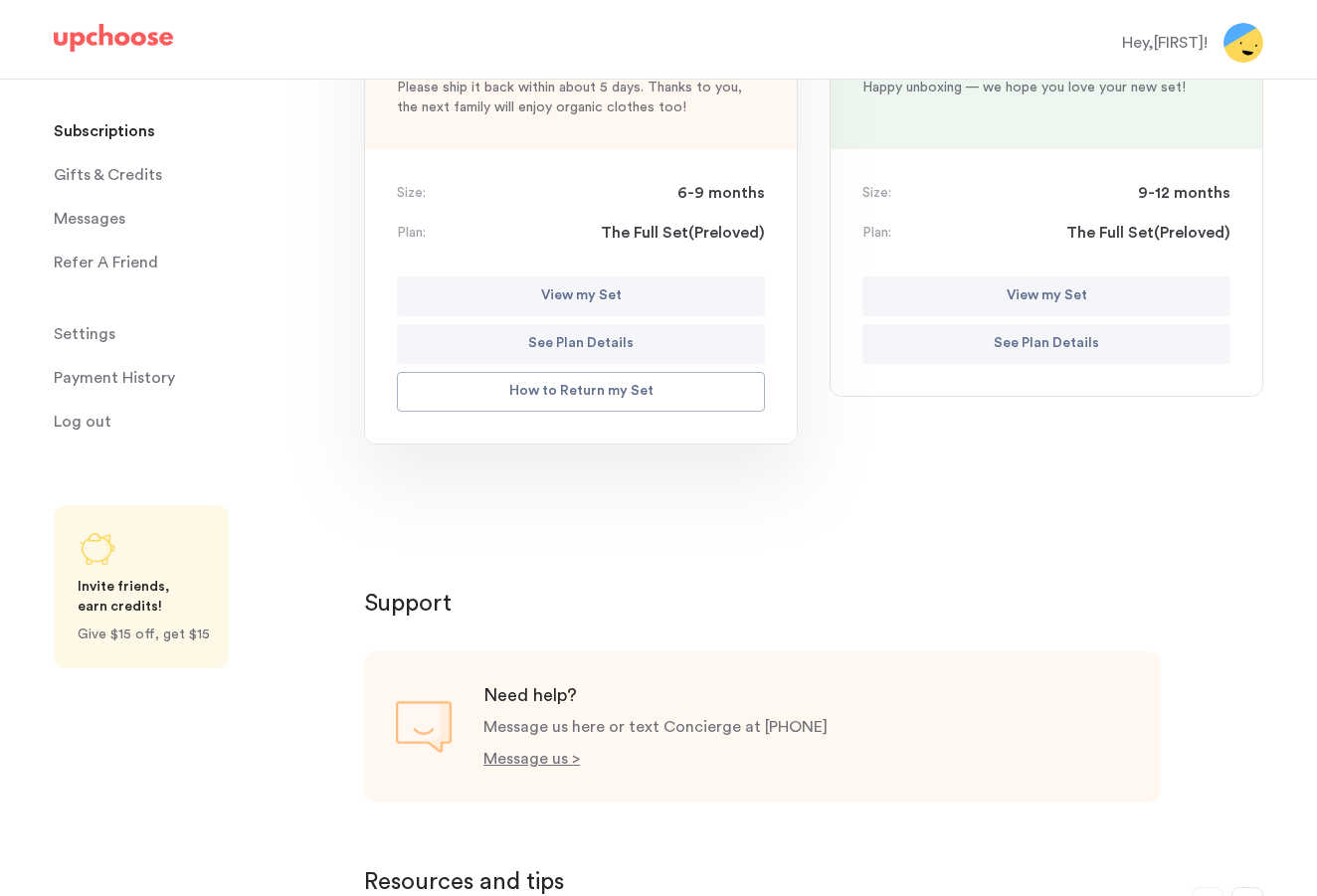 click on "View my Set" at bounding box center [581, 296] 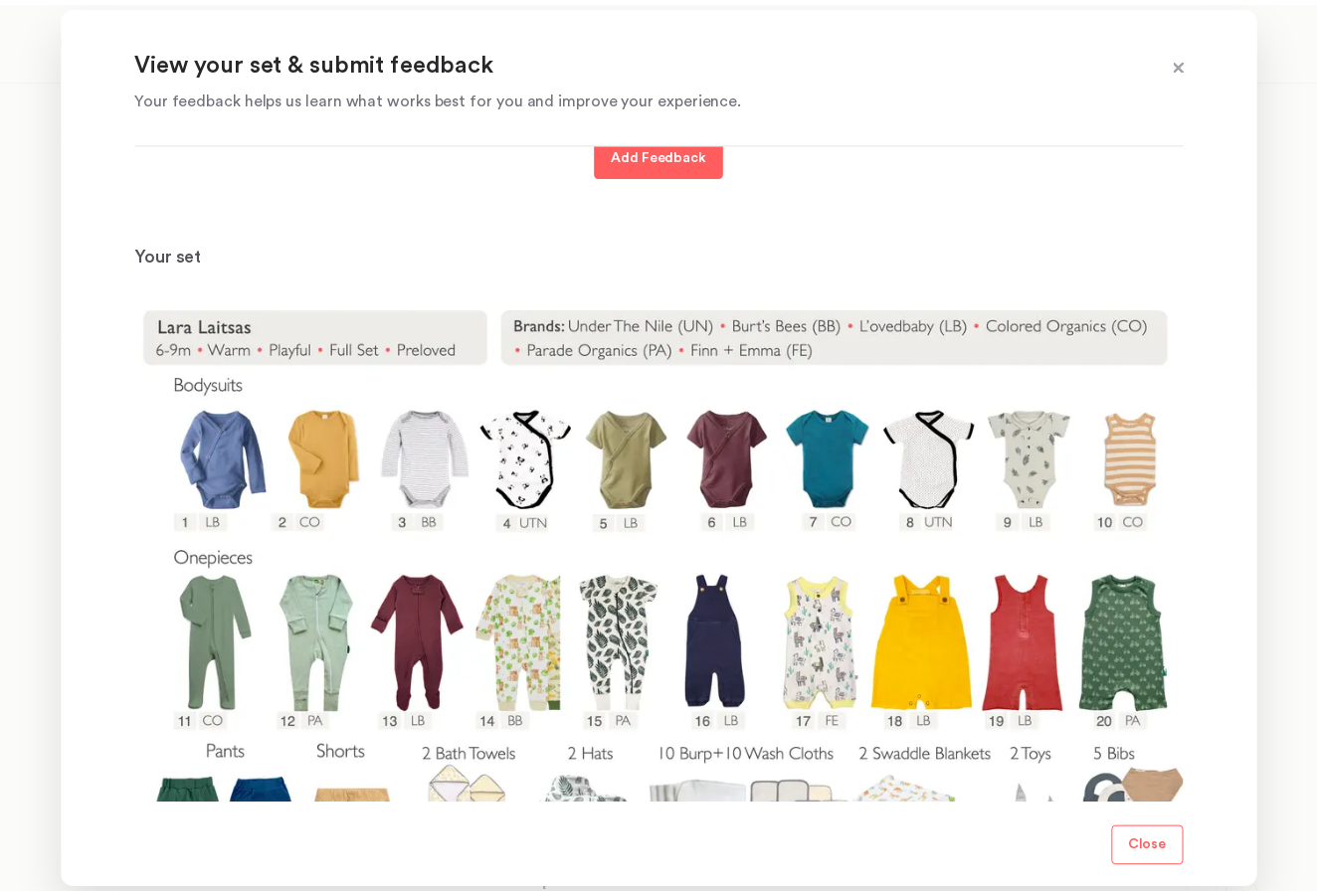 scroll, scrollTop: 0, scrollLeft: 0, axis: both 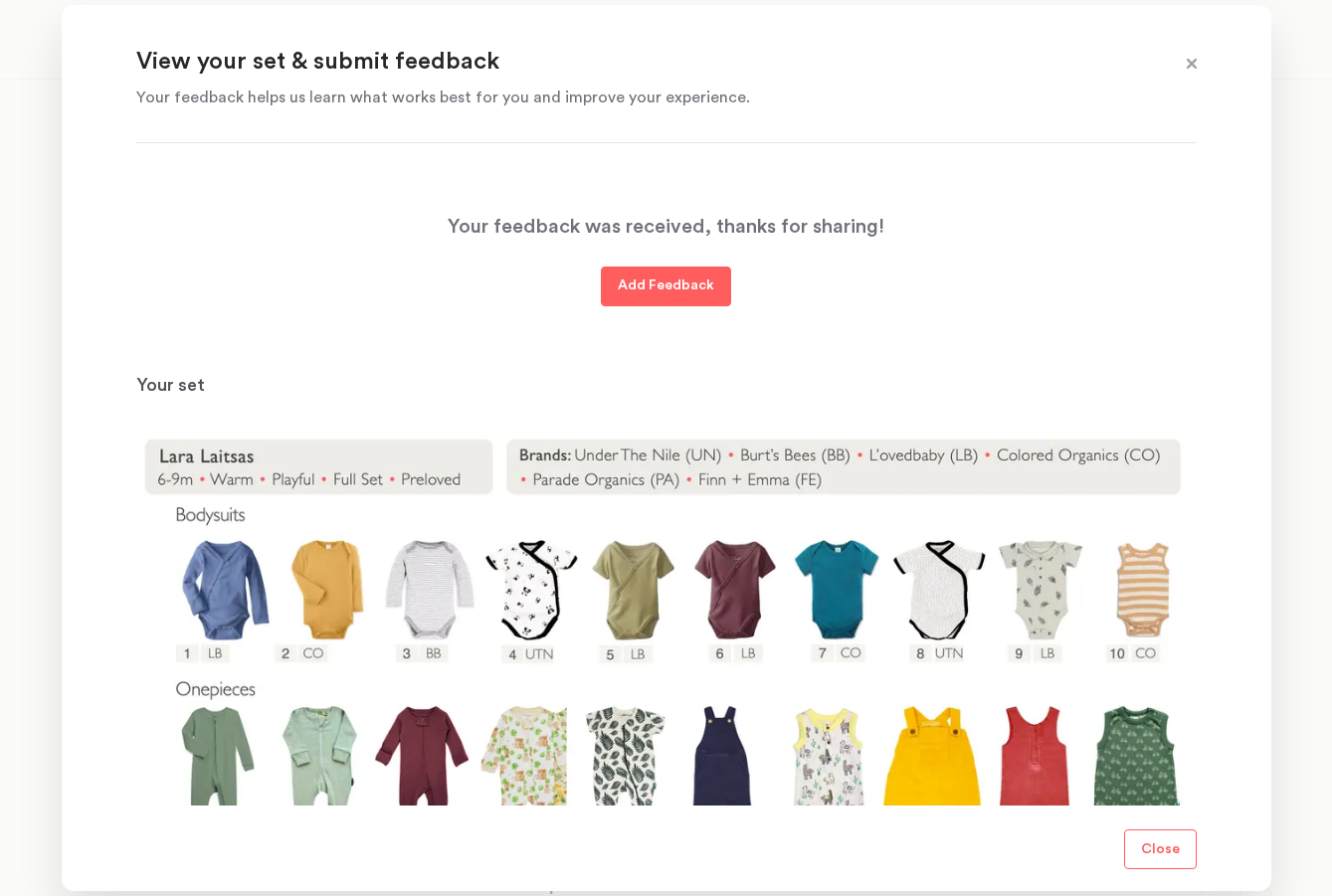 click at bounding box center (1192, 65) 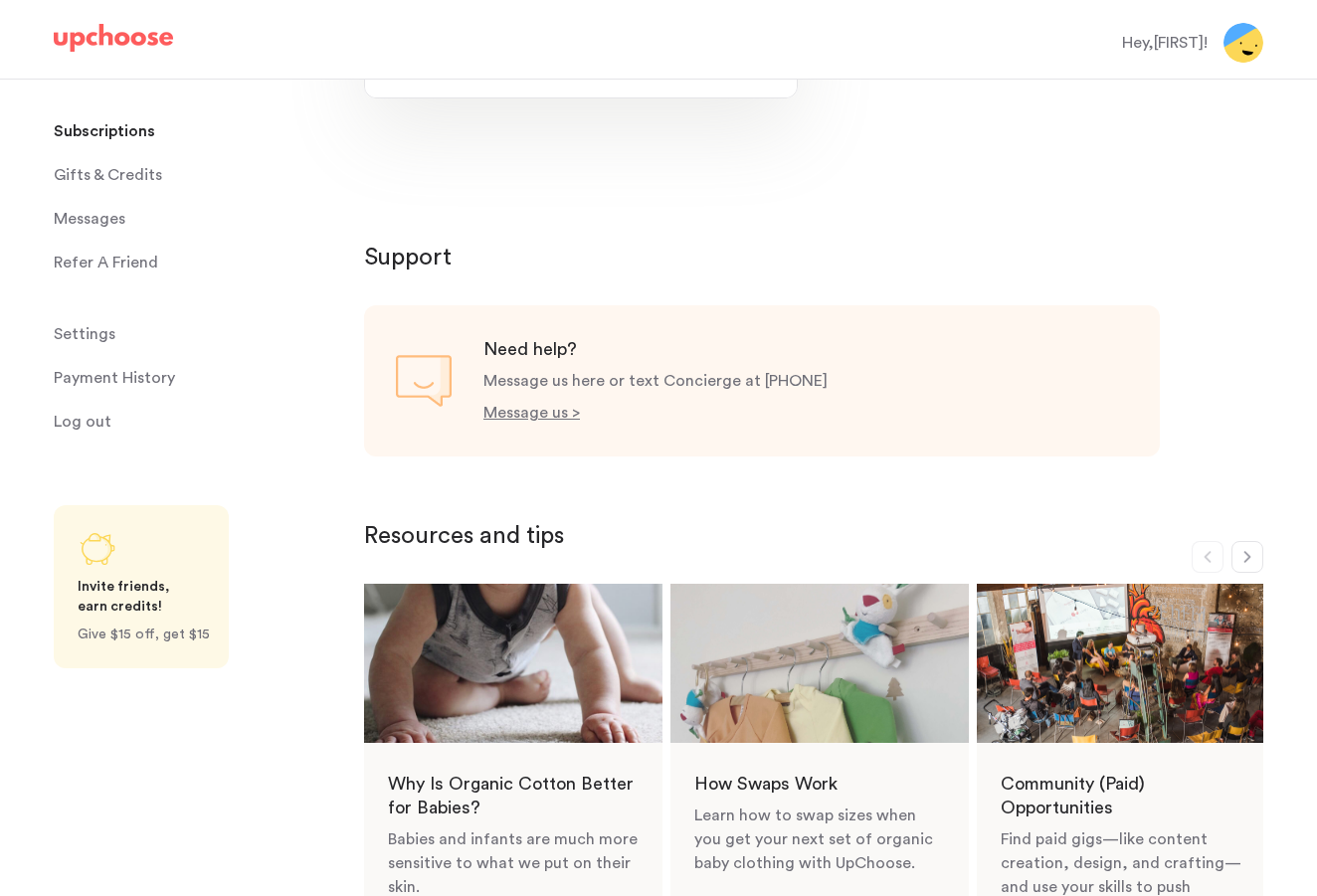 scroll, scrollTop: 722, scrollLeft: 0, axis: vertical 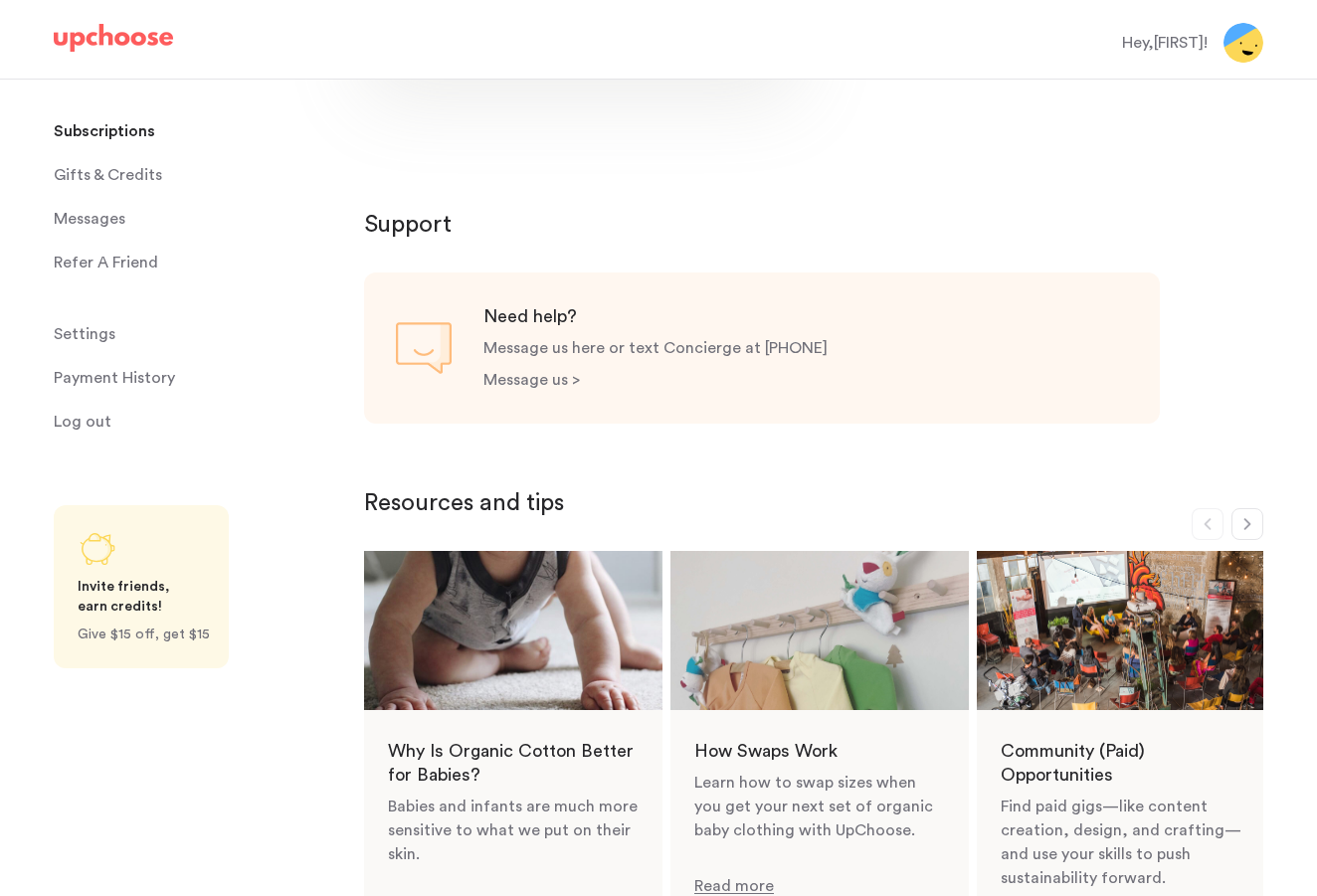 click on "Message us >" at bounding box center [531, 380] 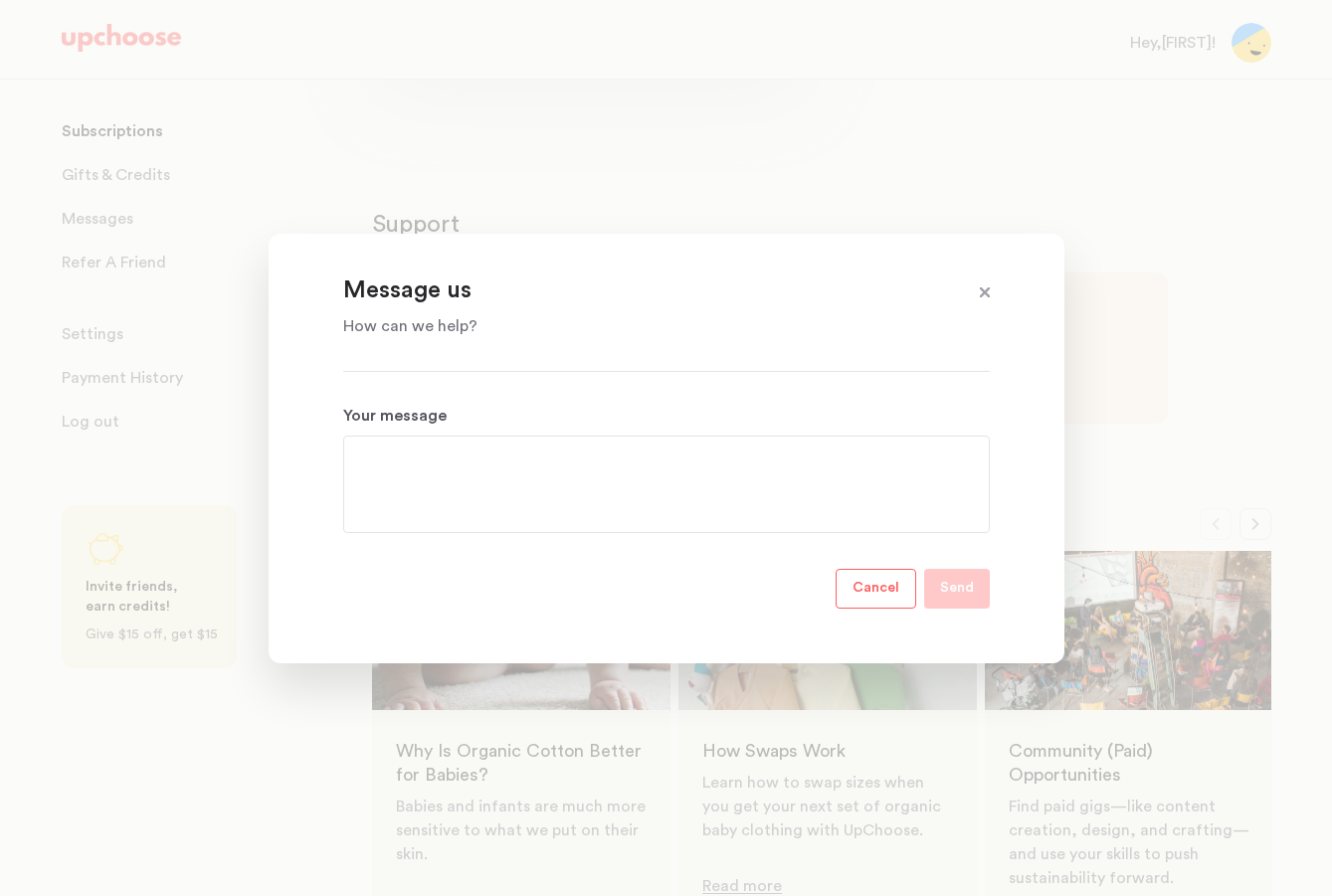 click on "Your message" at bounding box center (666, 484) 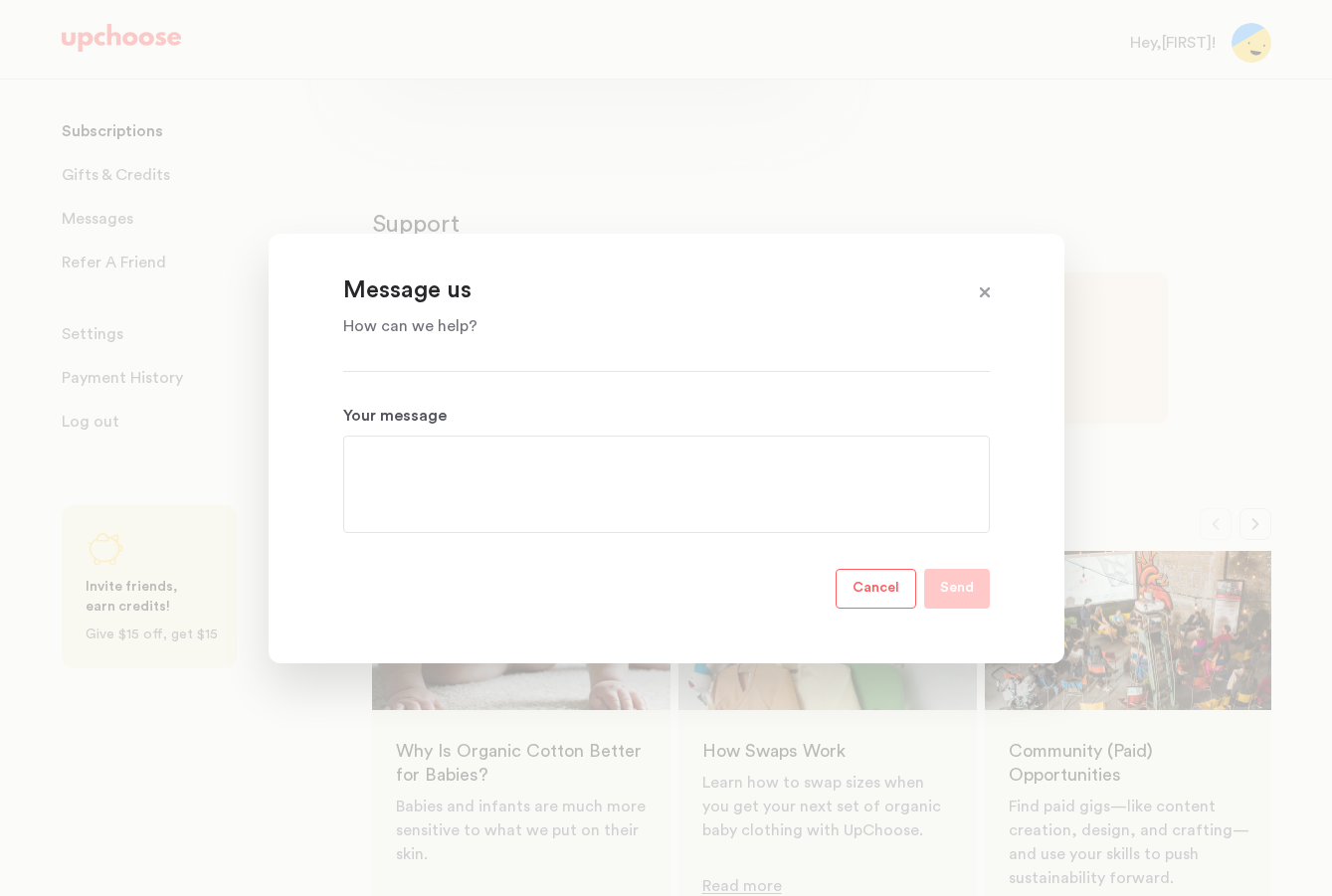click at bounding box center [985, 293] 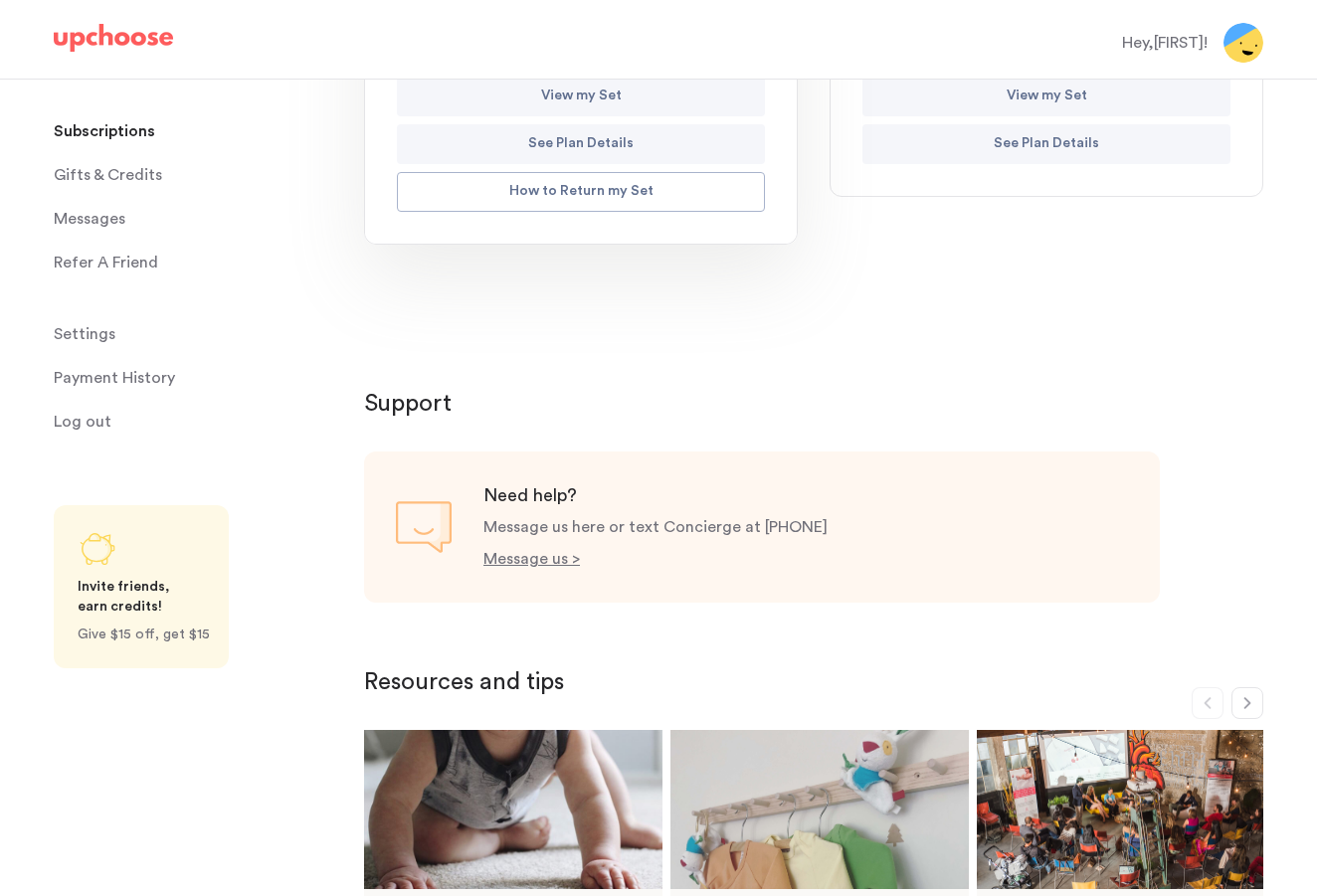 scroll, scrollTop: 20, scrollLeft: 0, axis: vertical 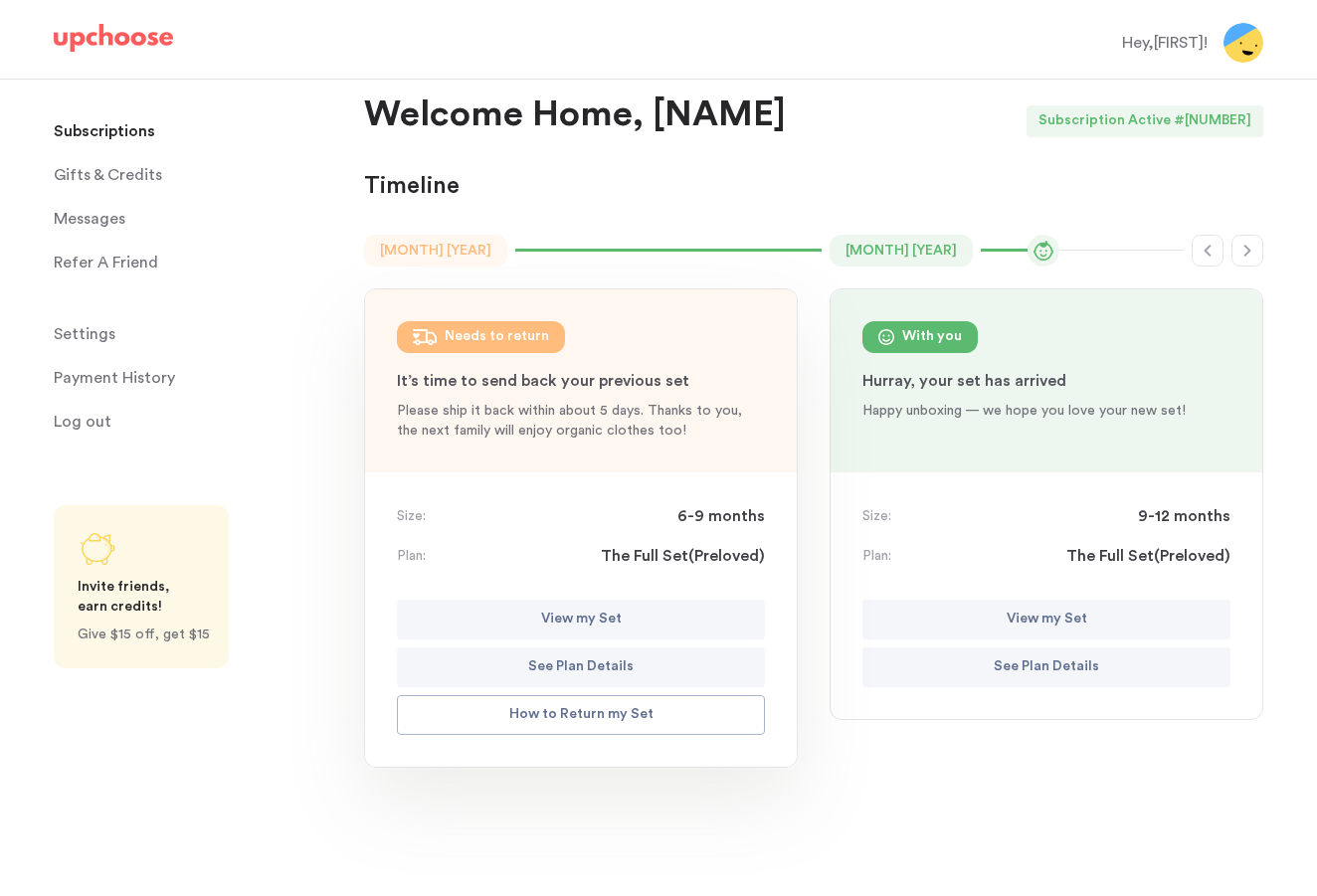click on "View my Set" at bounding box center [1046, 620] 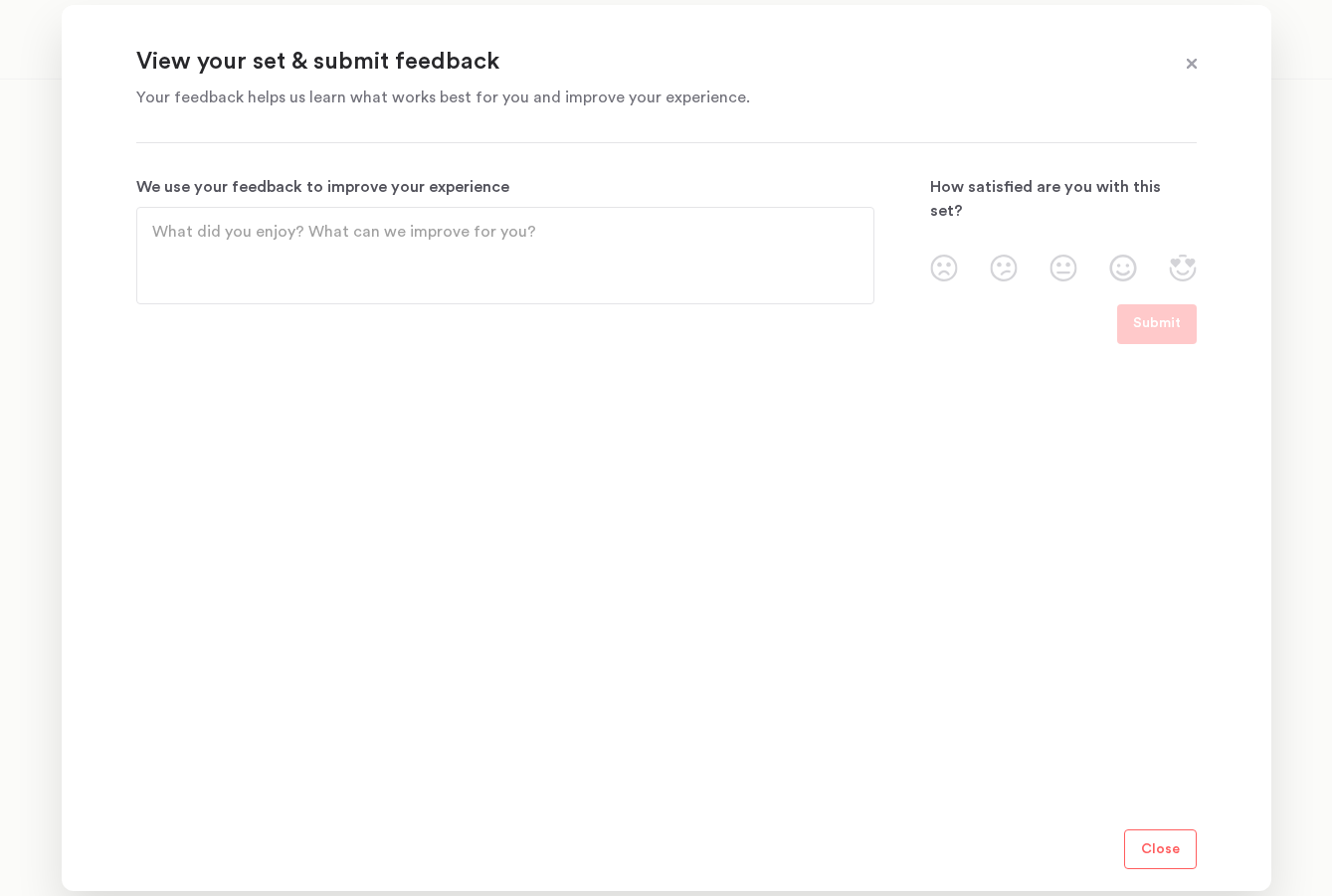 click at bounding box center (1192, 65) 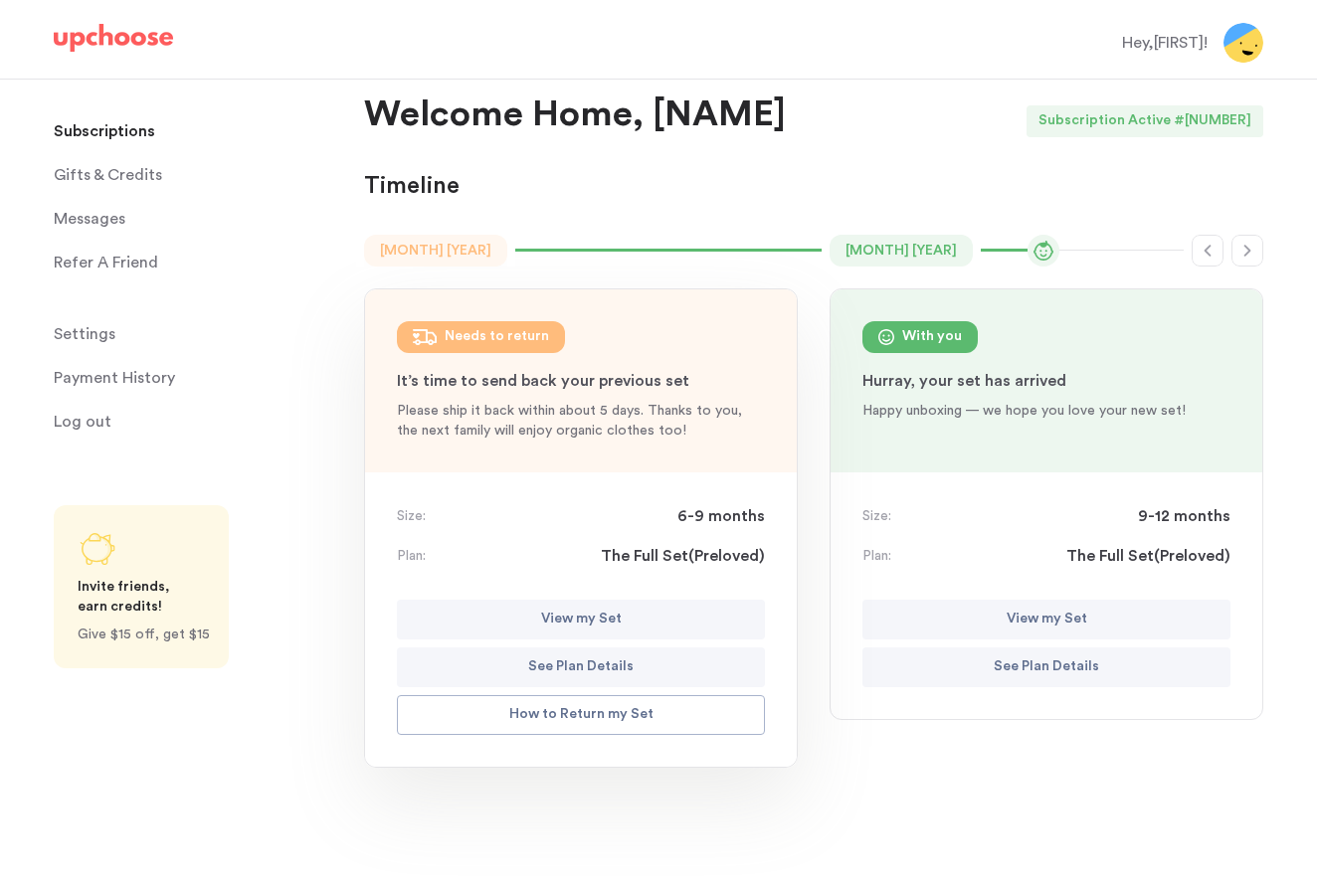 click on "View my Set" at bounding box center (1046, 620) 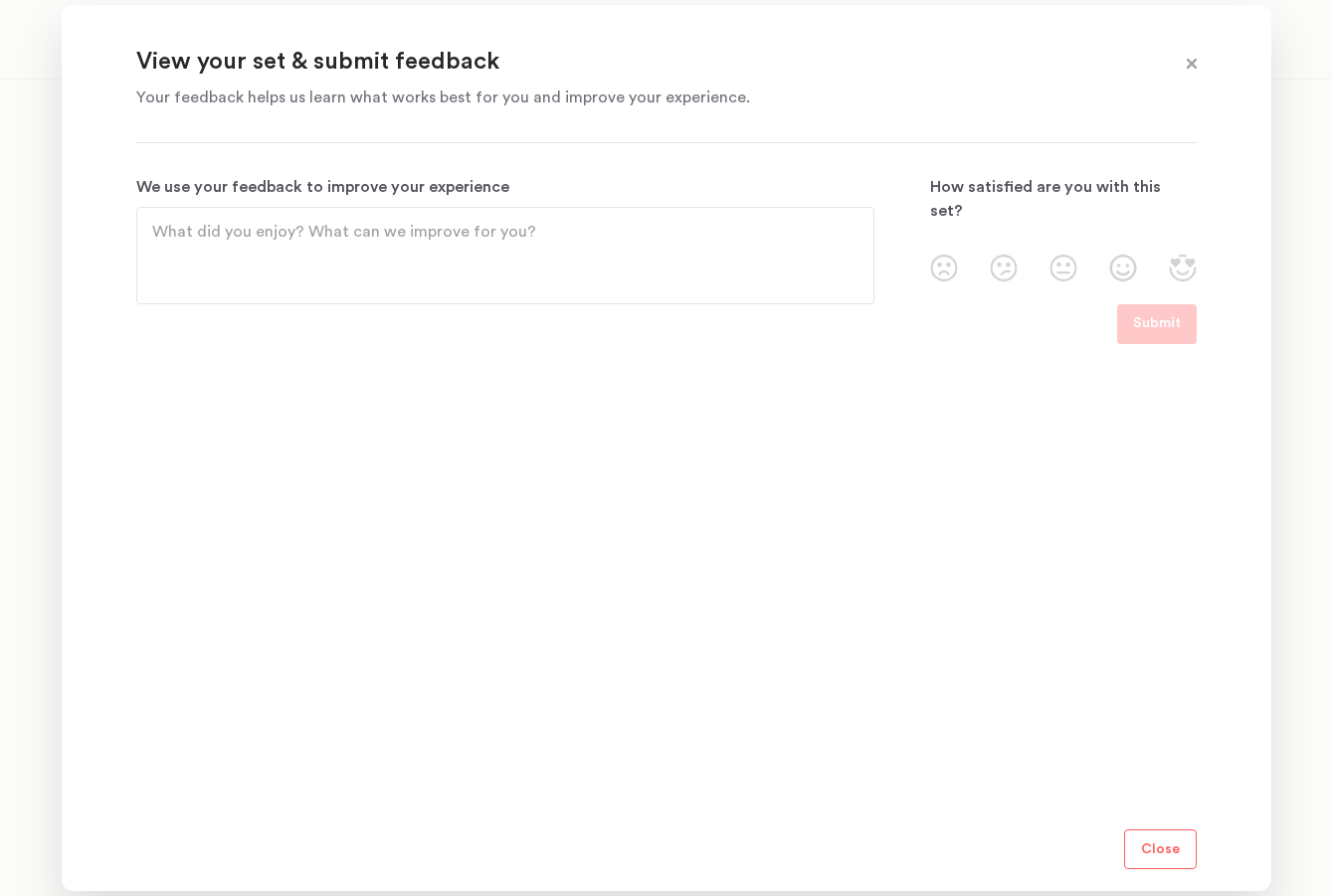 click at bounding box center (1192, 65) 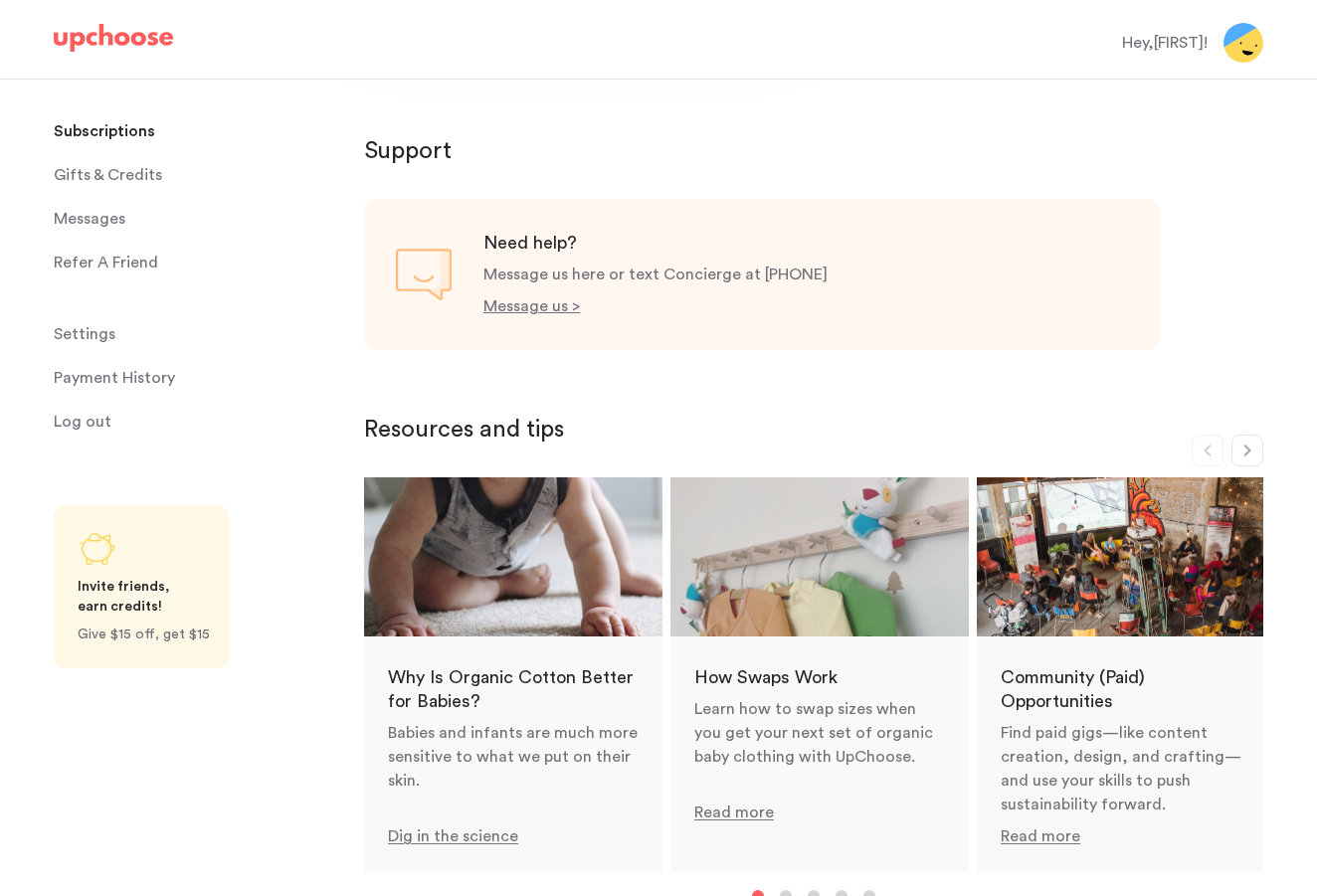 scroll, scrollTop: 793, scrollLeft: 0, axis: vertical 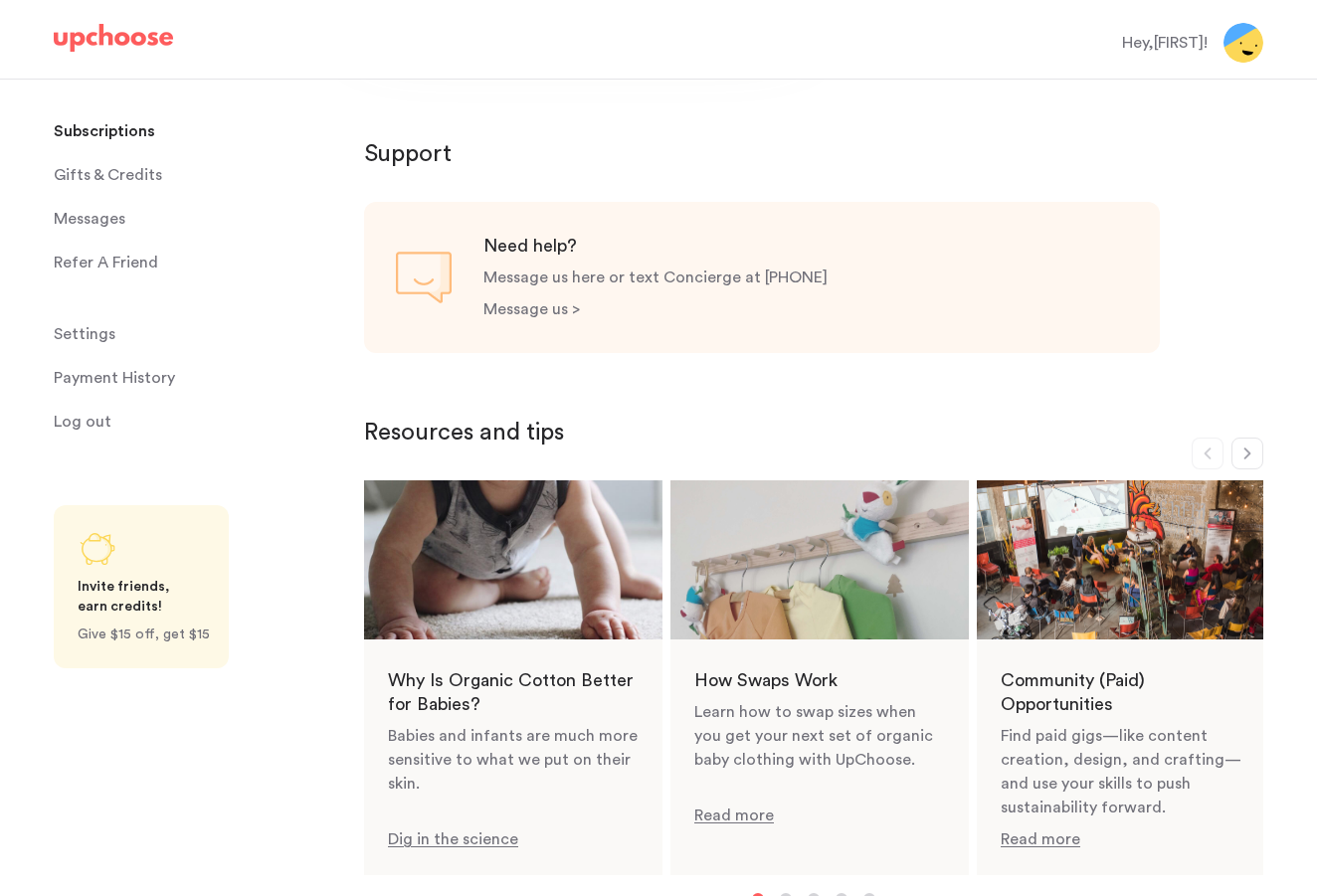 click on "Message us >" at bounding box center [531, 309] 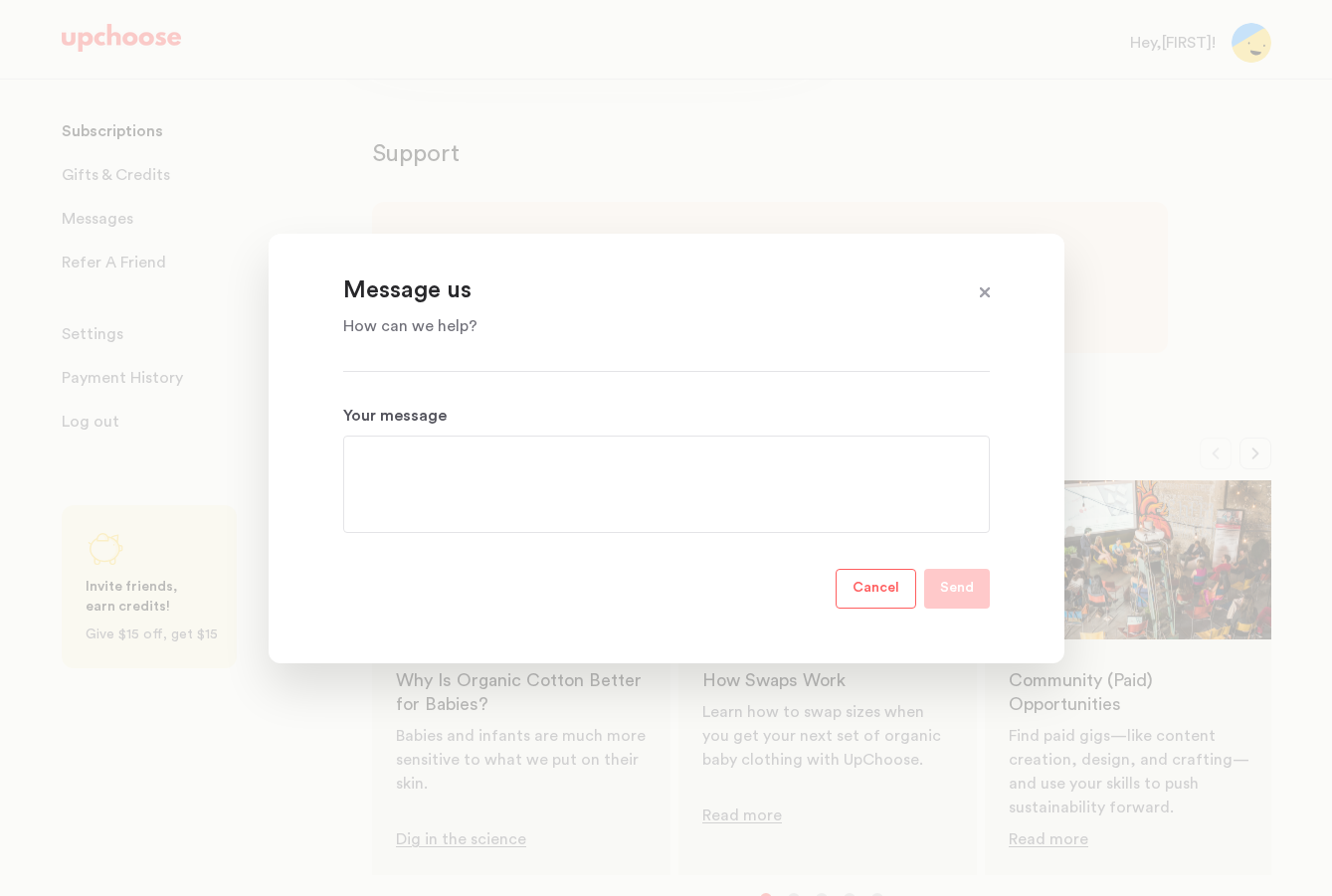 click on "Your message" at bounding box center (666, 484) 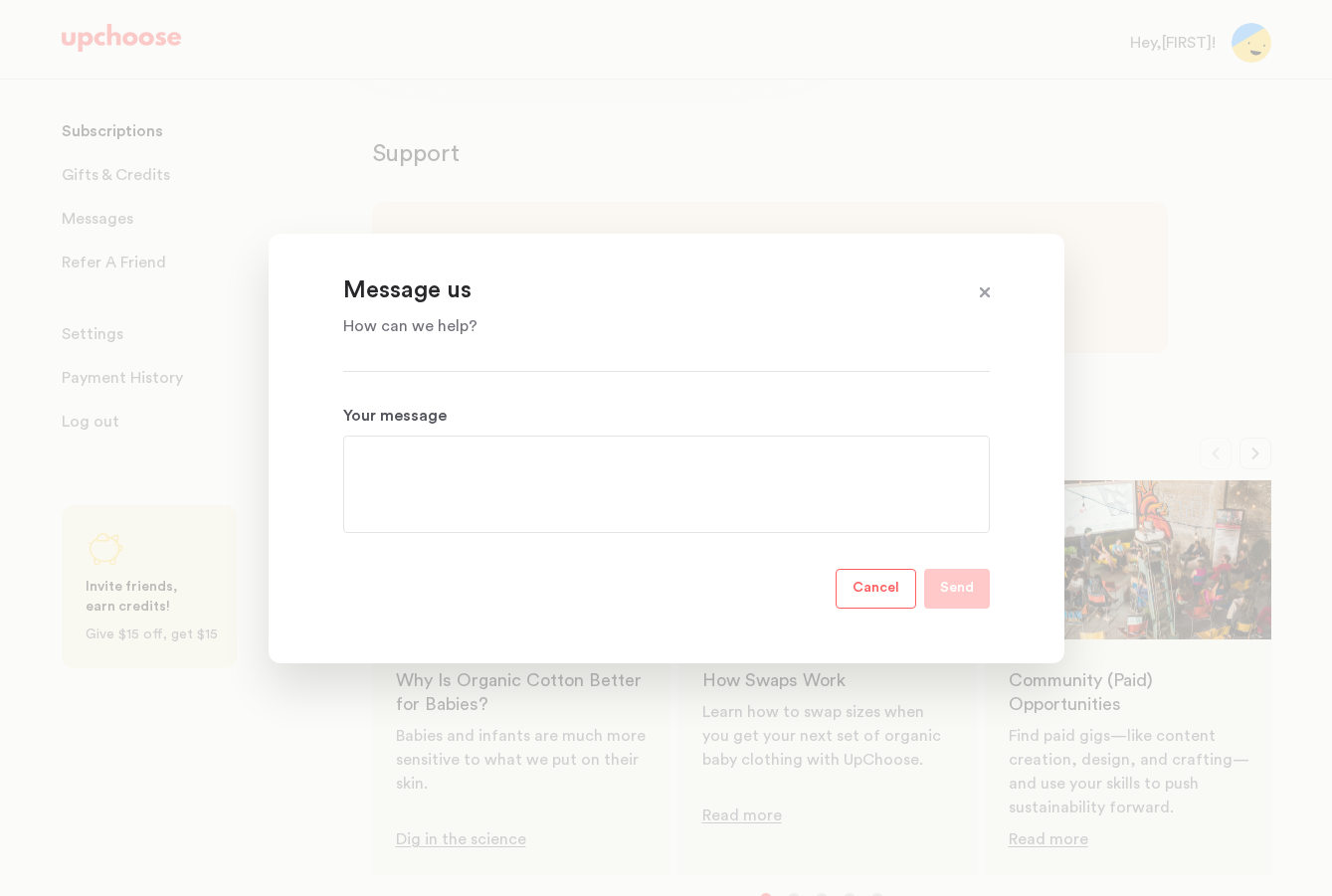 paste on "Hi there ! I received my new set, which is great, but it doesn't seem to be a full set? It seemed like a smaller set this time." 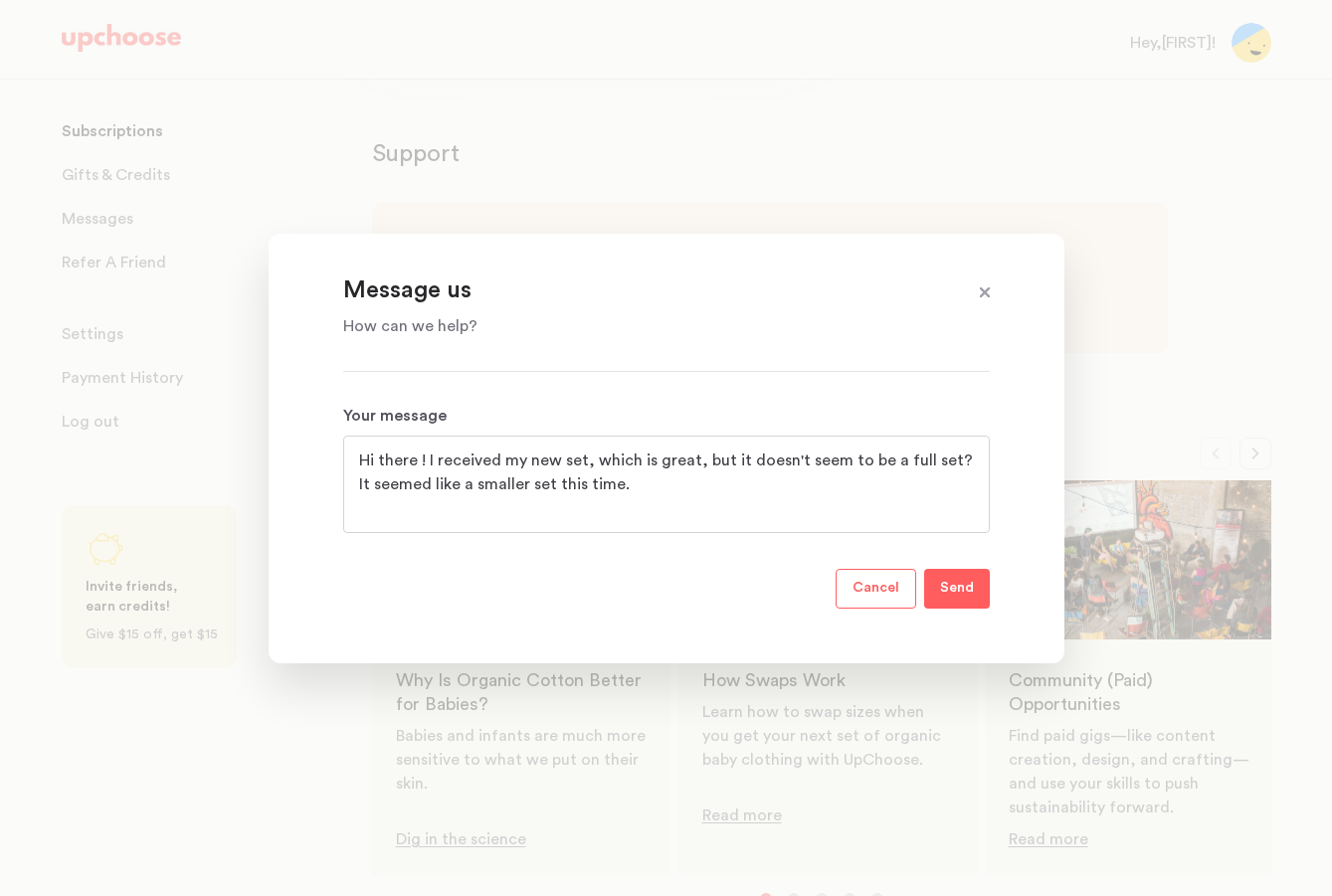 drag, startPoint x: 706, startPoint y: 491, endPoint x: 948, endPoint y: 458, distance: 244.2396 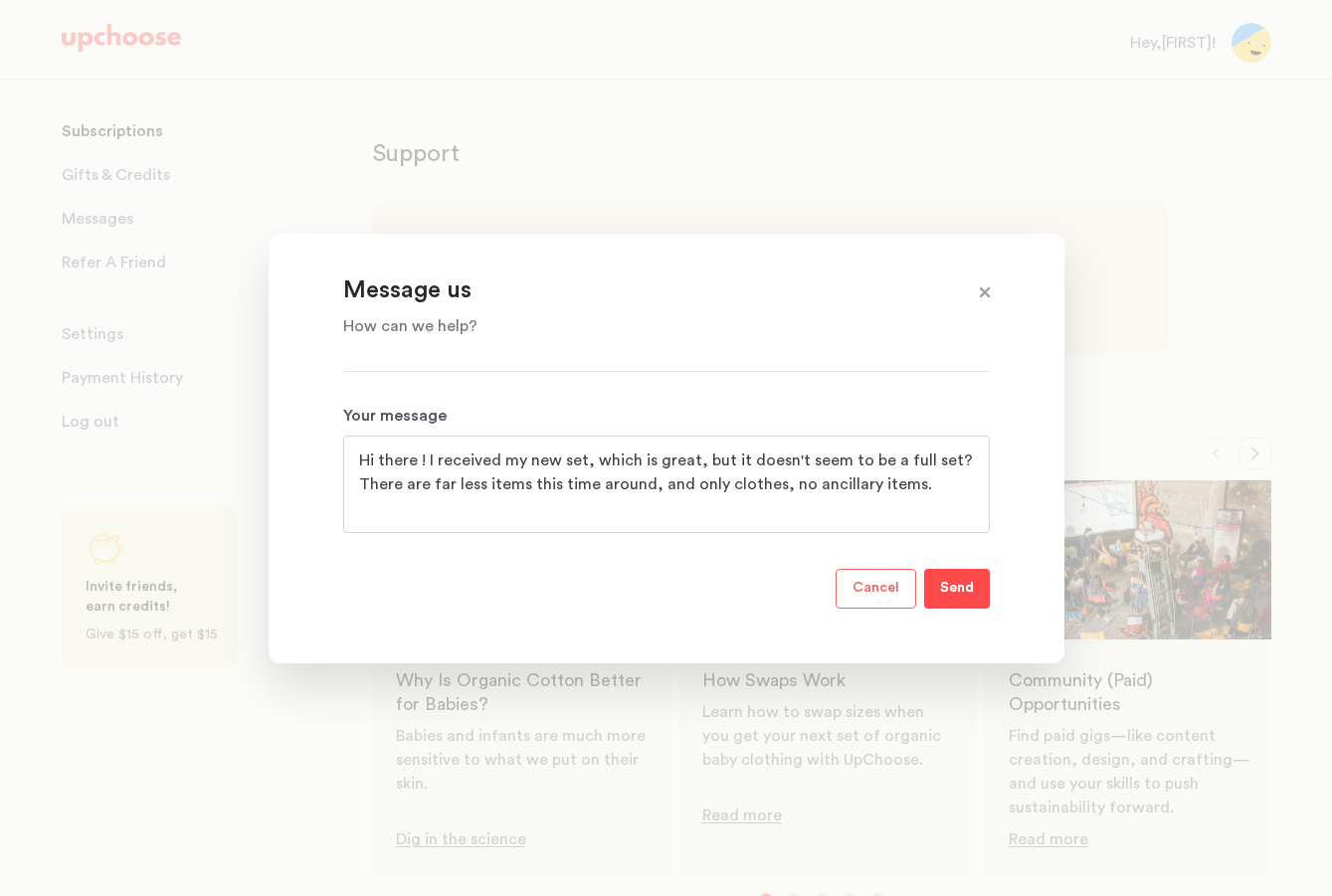 type on "Hi there ! I received my new set, which is great, but it doesn't seem to be a full set? There are far less items this time around, and only clothes, no ancillary items." 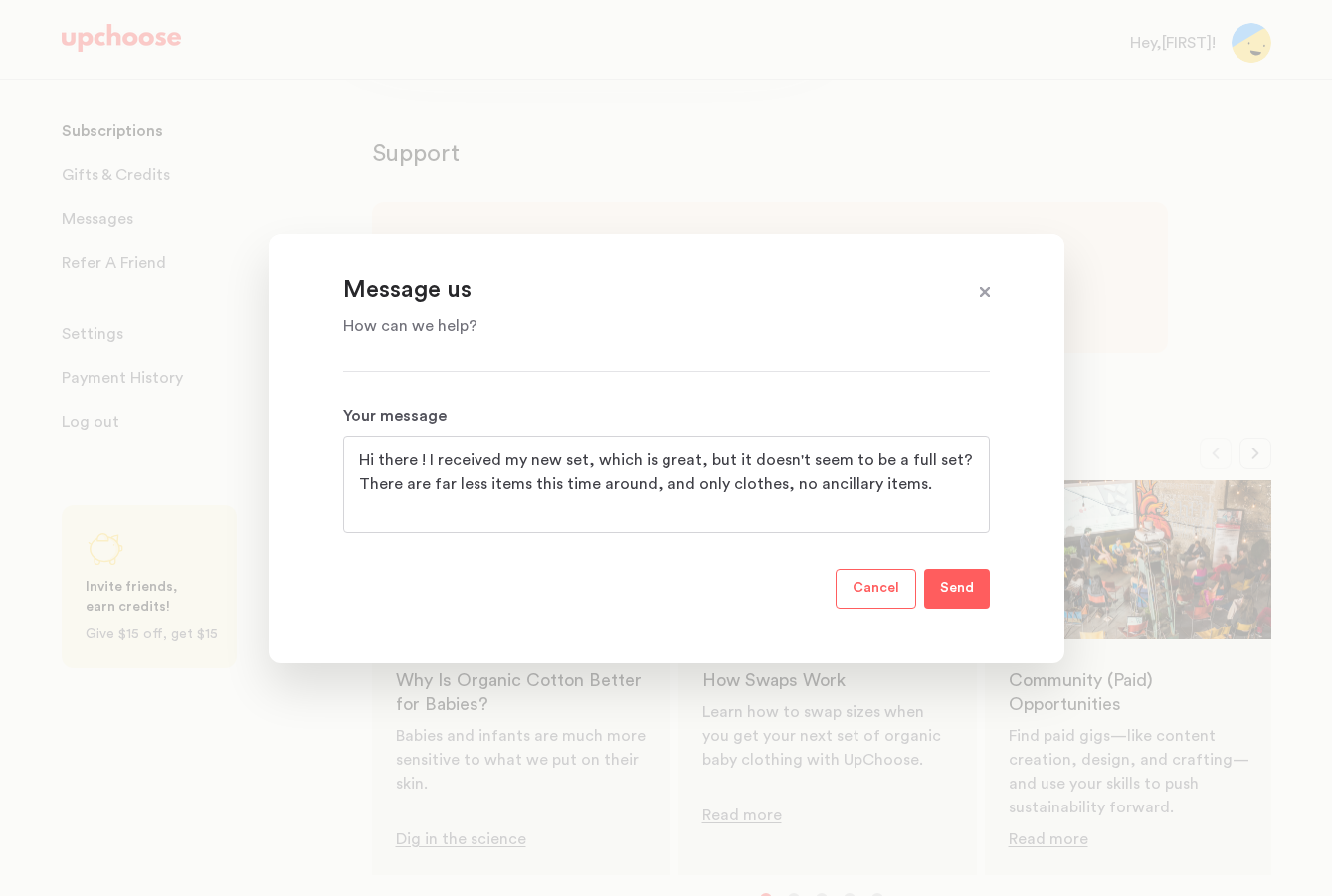 click on "Send" at bounding box center (957, 589) 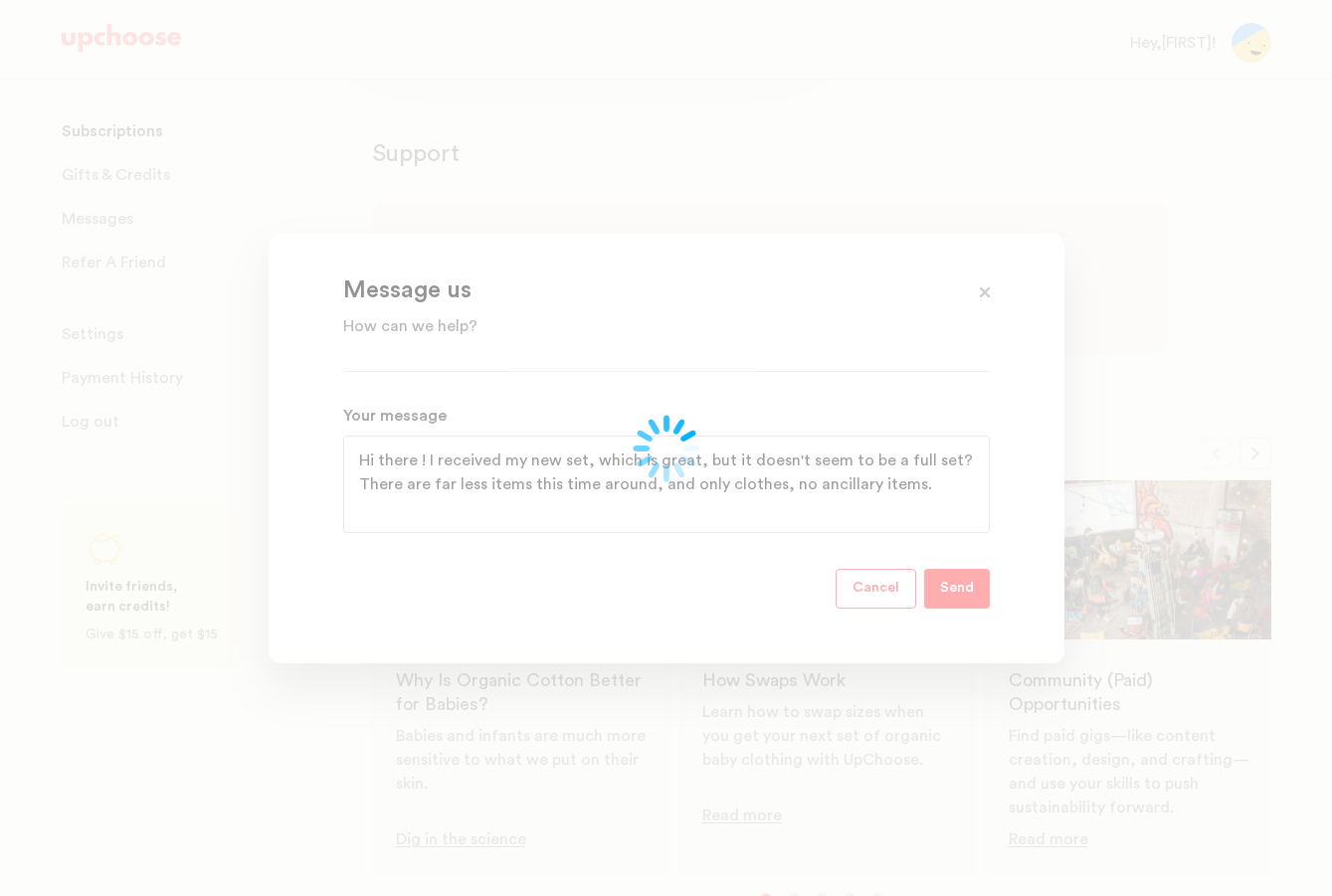 type 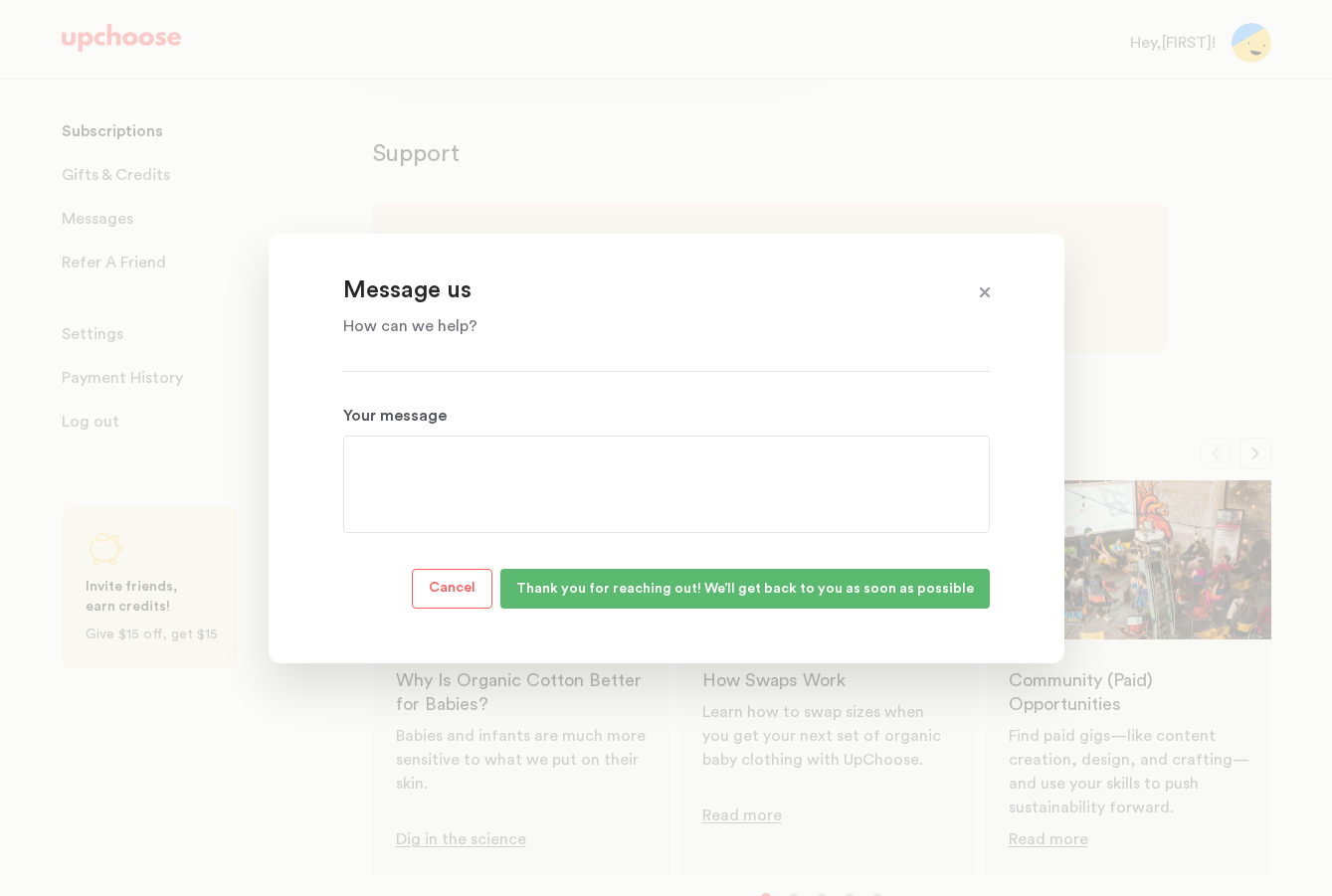drag, startPoint x: 987, startPoint y: 291, endPoint x: 990, endPoint y: 312, distance: 21.213203 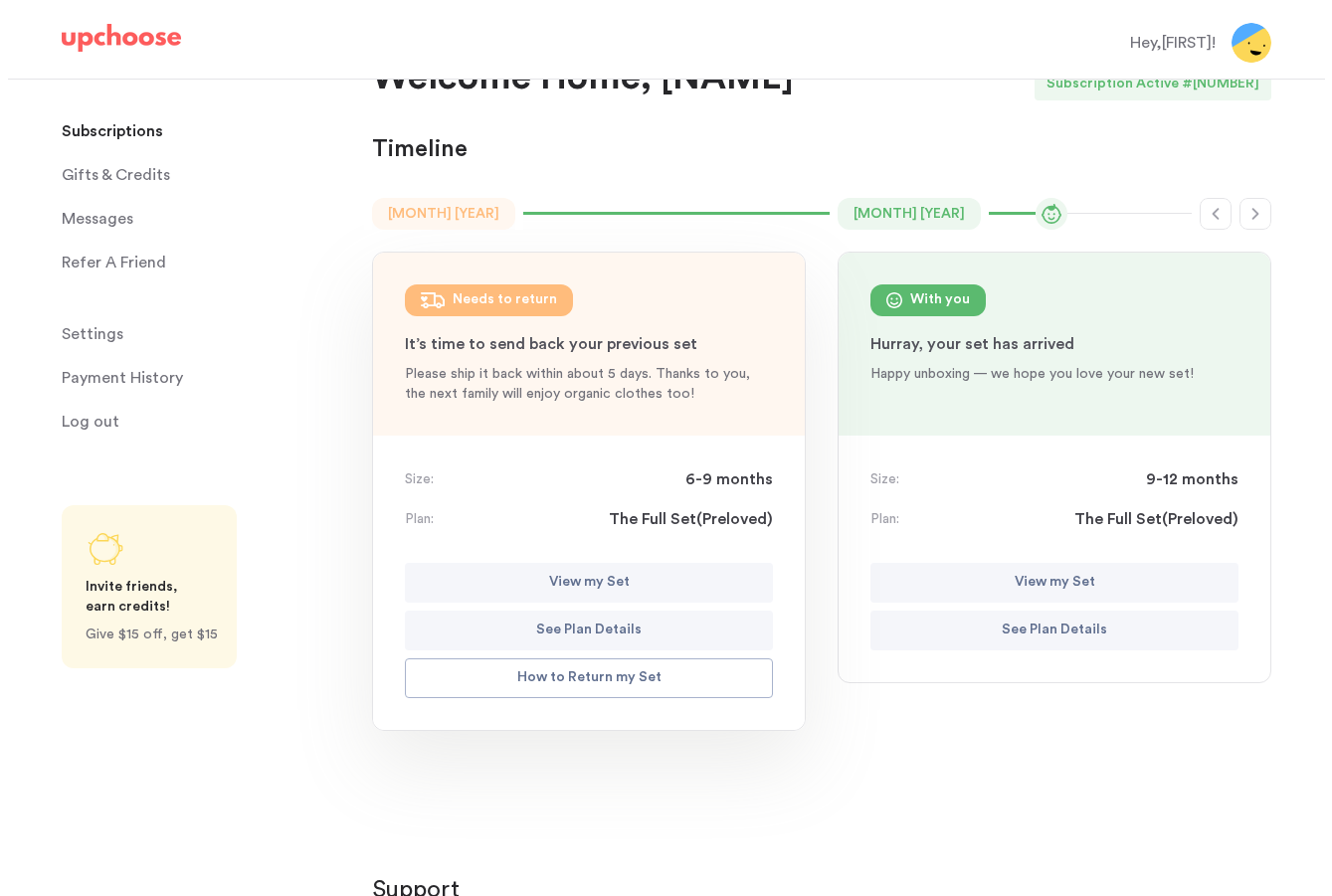 scroll, scrollTop: 0, scrollLeft: 0, axis: both 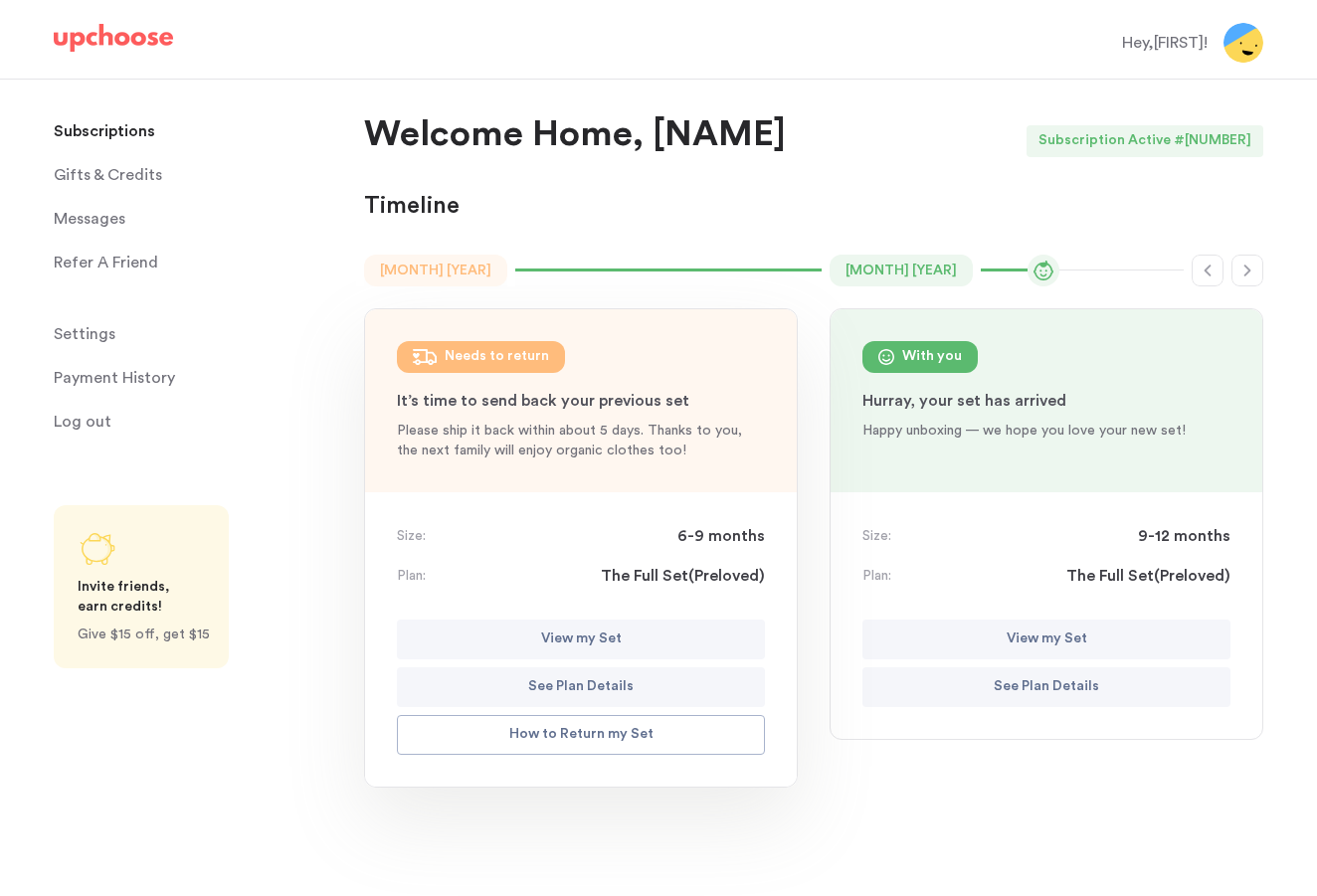 drag, startPoint x: 1174, startPoint y: 135, endPoint x: 1166, endPoint y: 127, distance: 11.313708 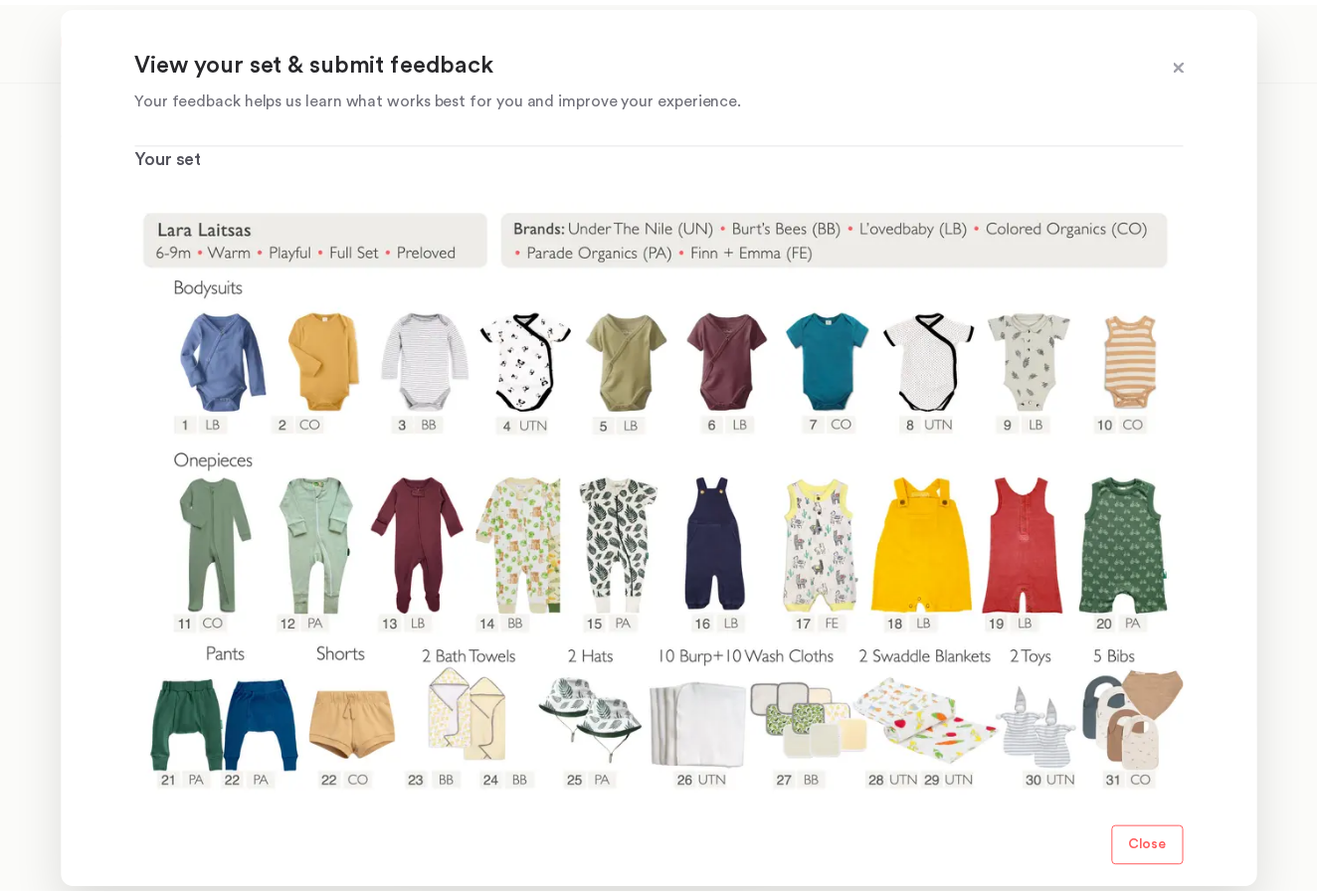 scroll, scrollTop: 234, scrollLeft: 0, axis: vertical 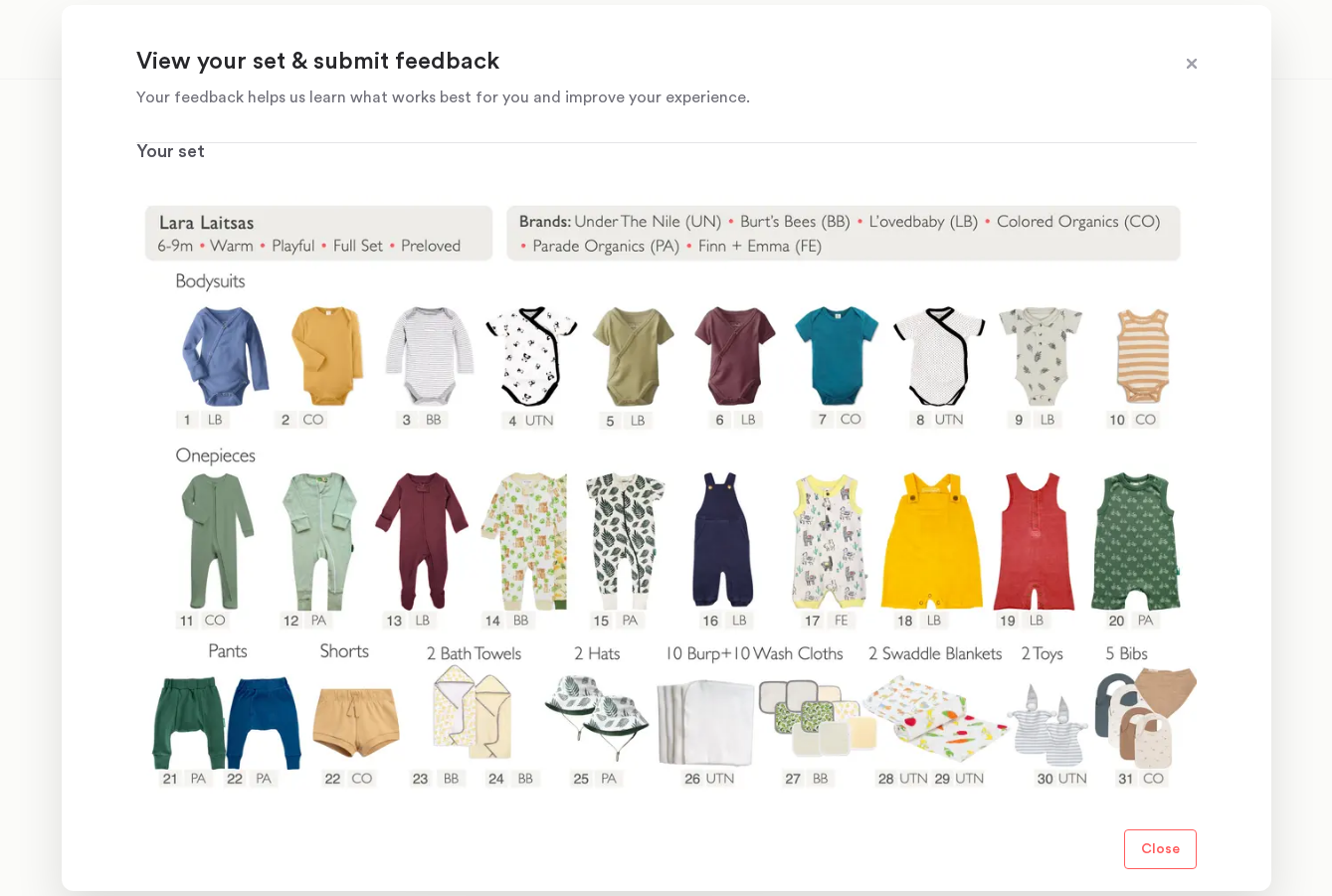 click at bounding box center (666, 497) 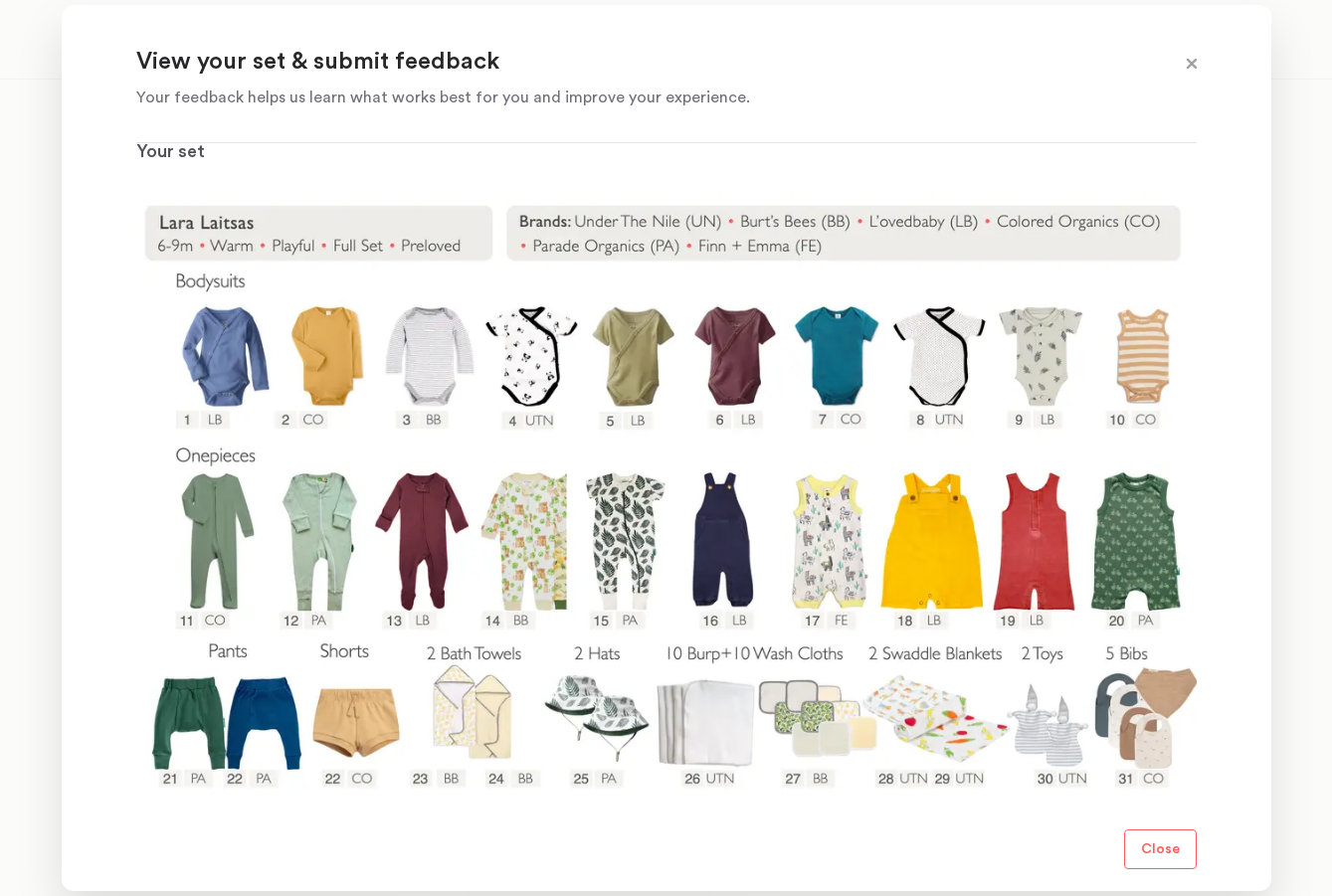 click at bounding box center (1192, 65) 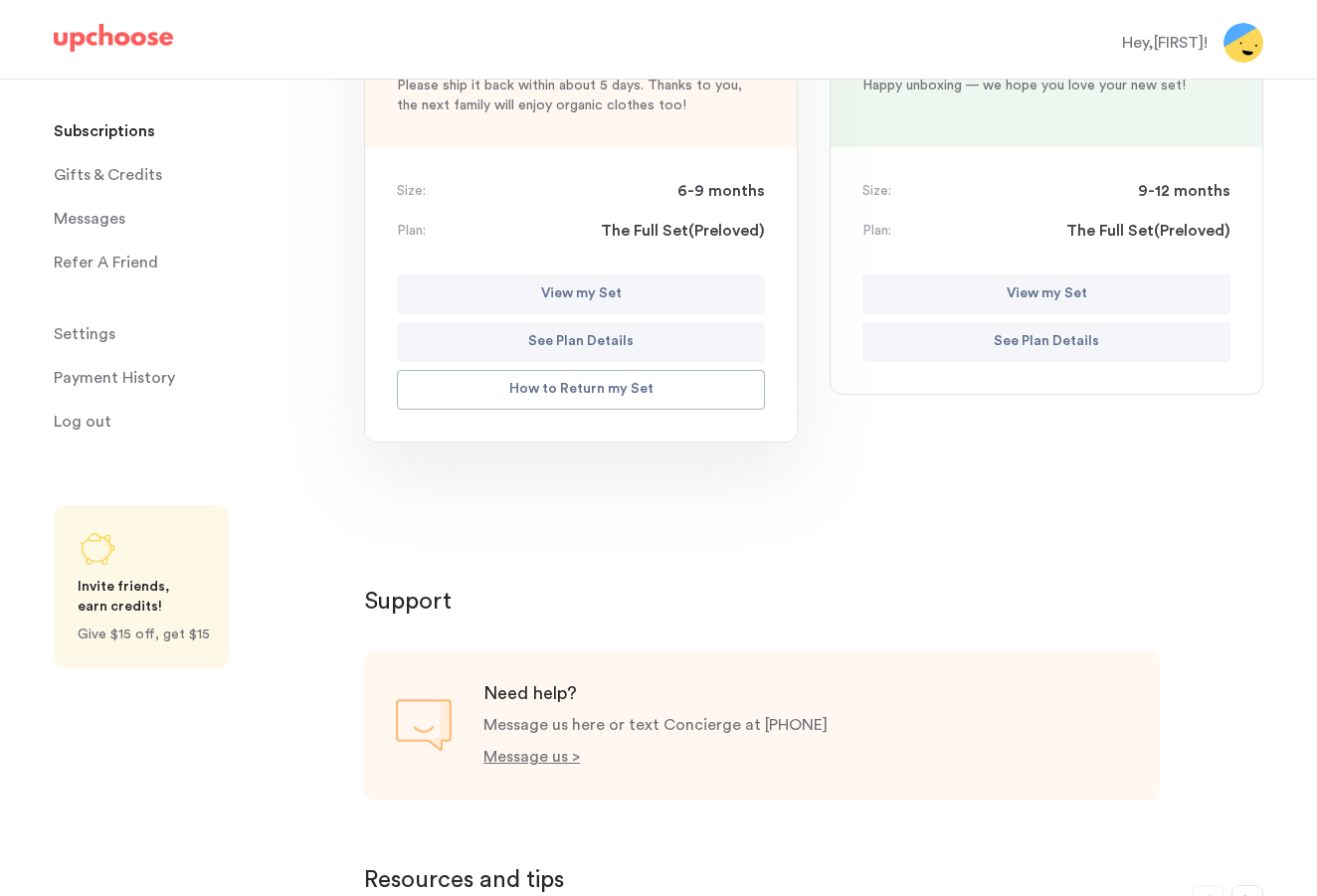 scroll, scrollTop: 666, scrollLeft: 0, axis: vertical 